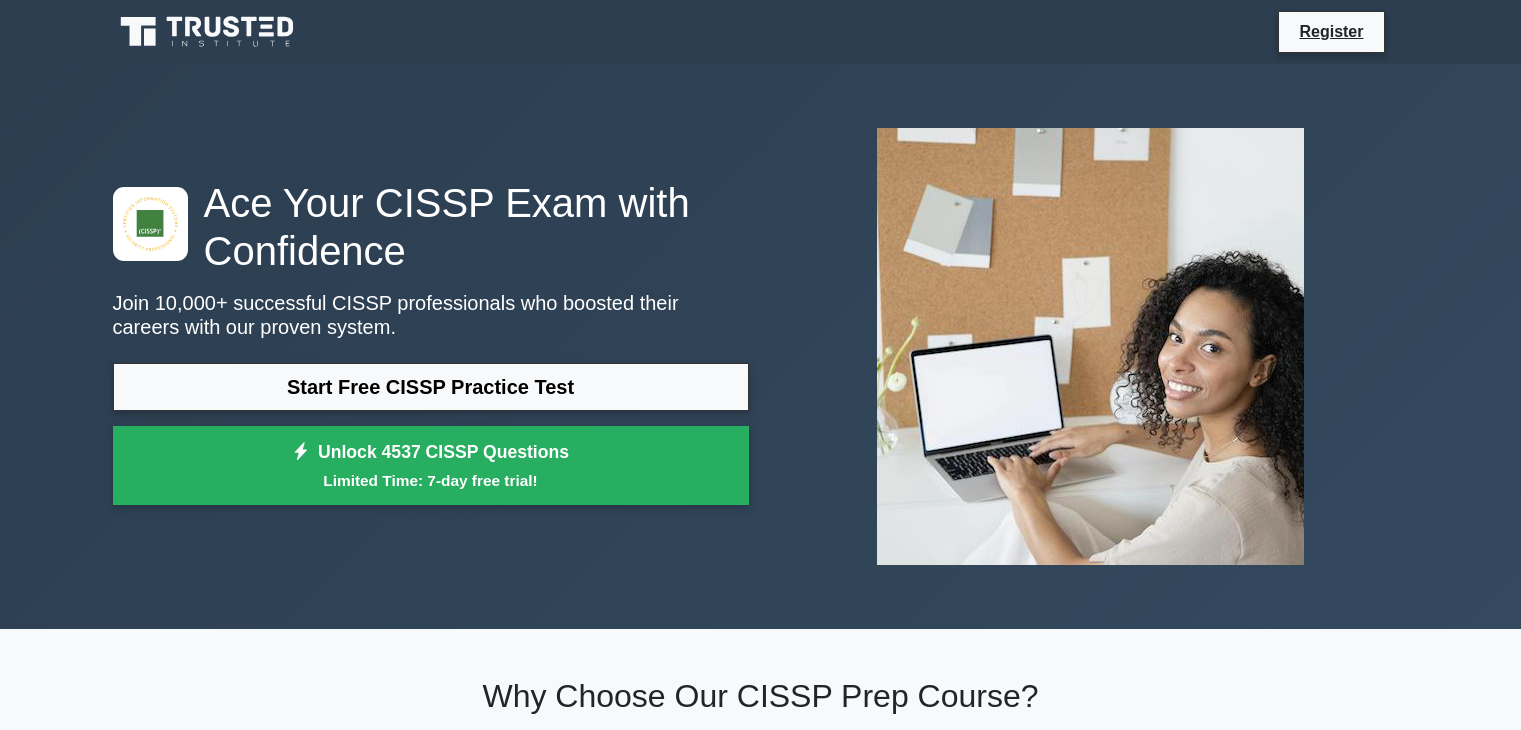 scroll, scrollTop: 0, scrollLeft: 0, axis: both 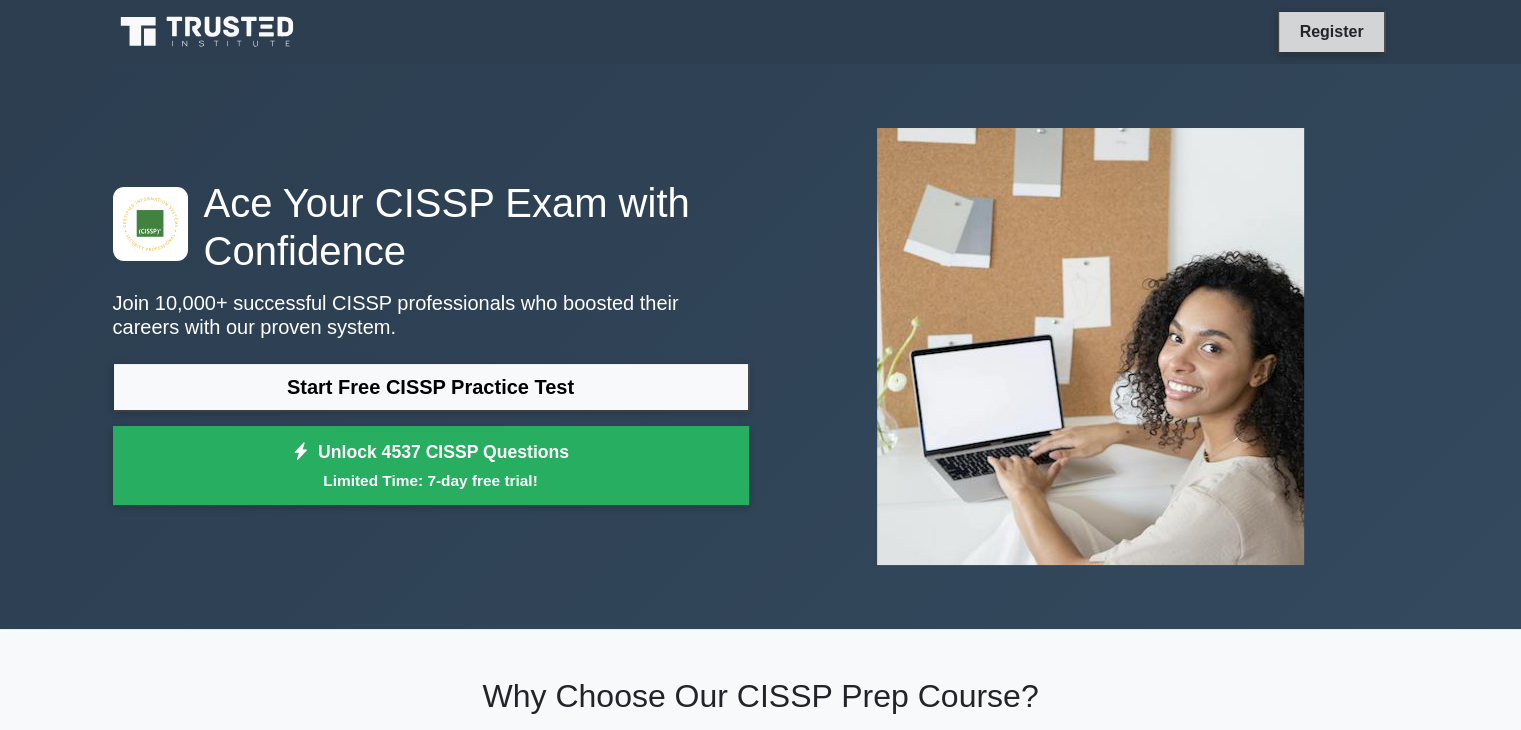 click on "Register" at bounding box center [1331, 31] 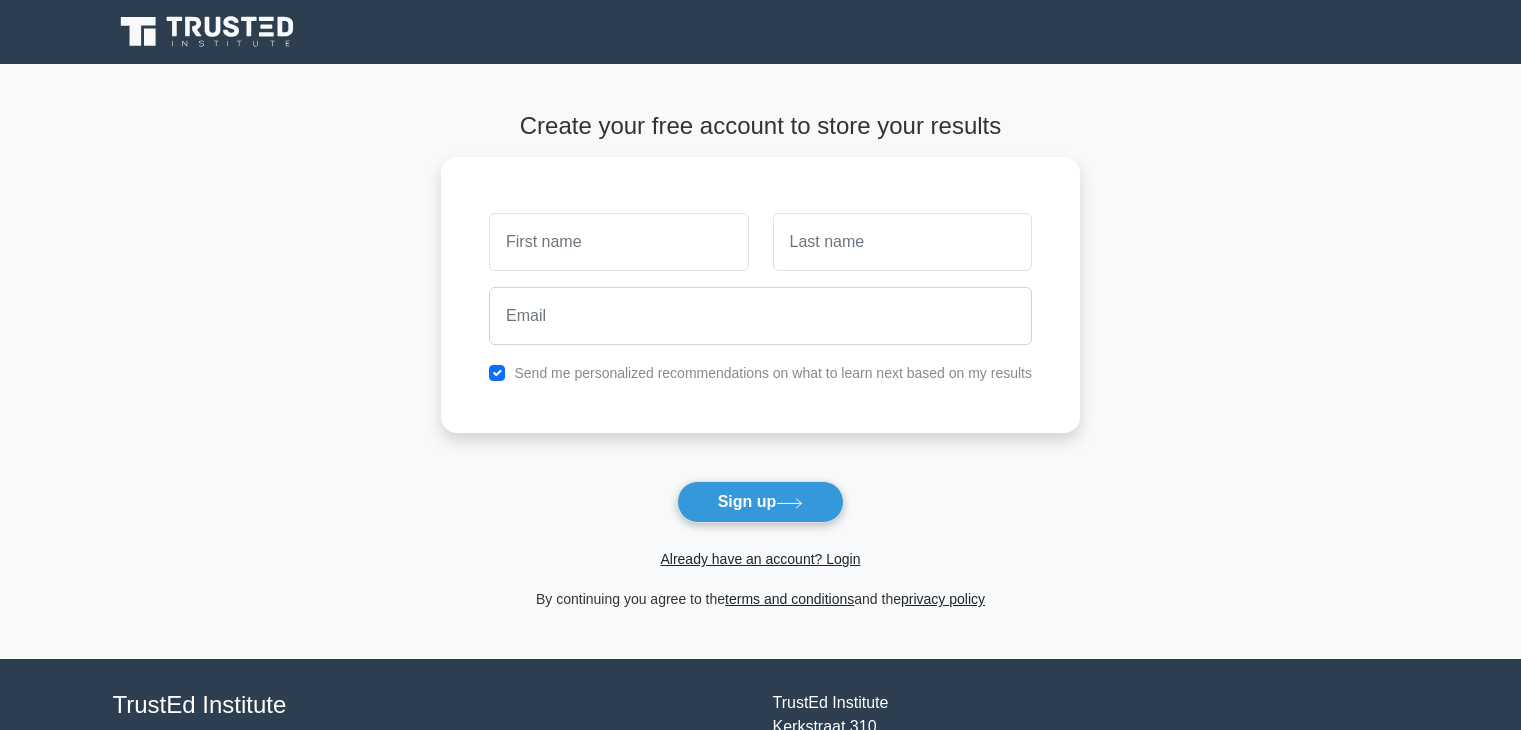 scroll, scrollTop: 0, scrollLeft: 0, axis: both 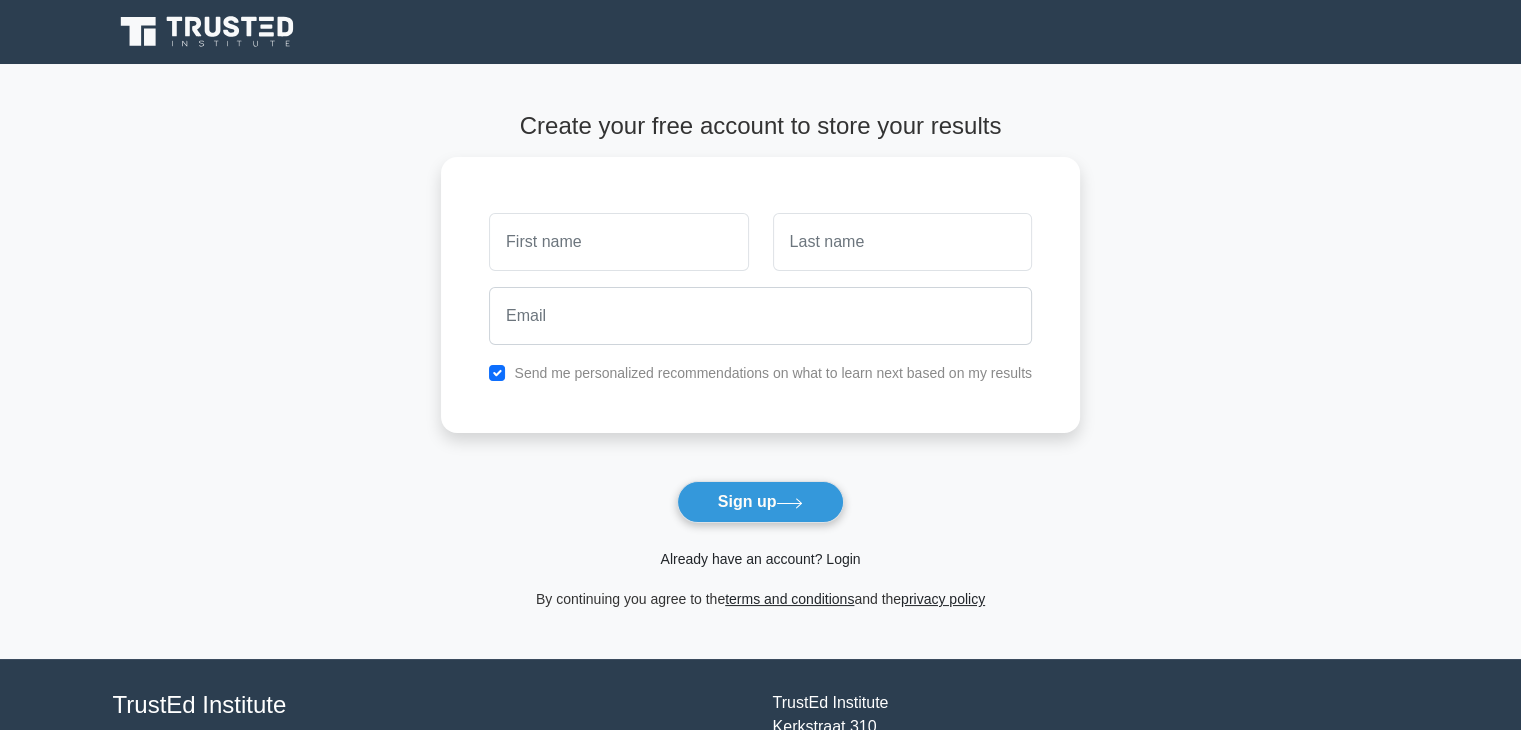 click on "Already have an account? Login" at bounding box center [760, 559] 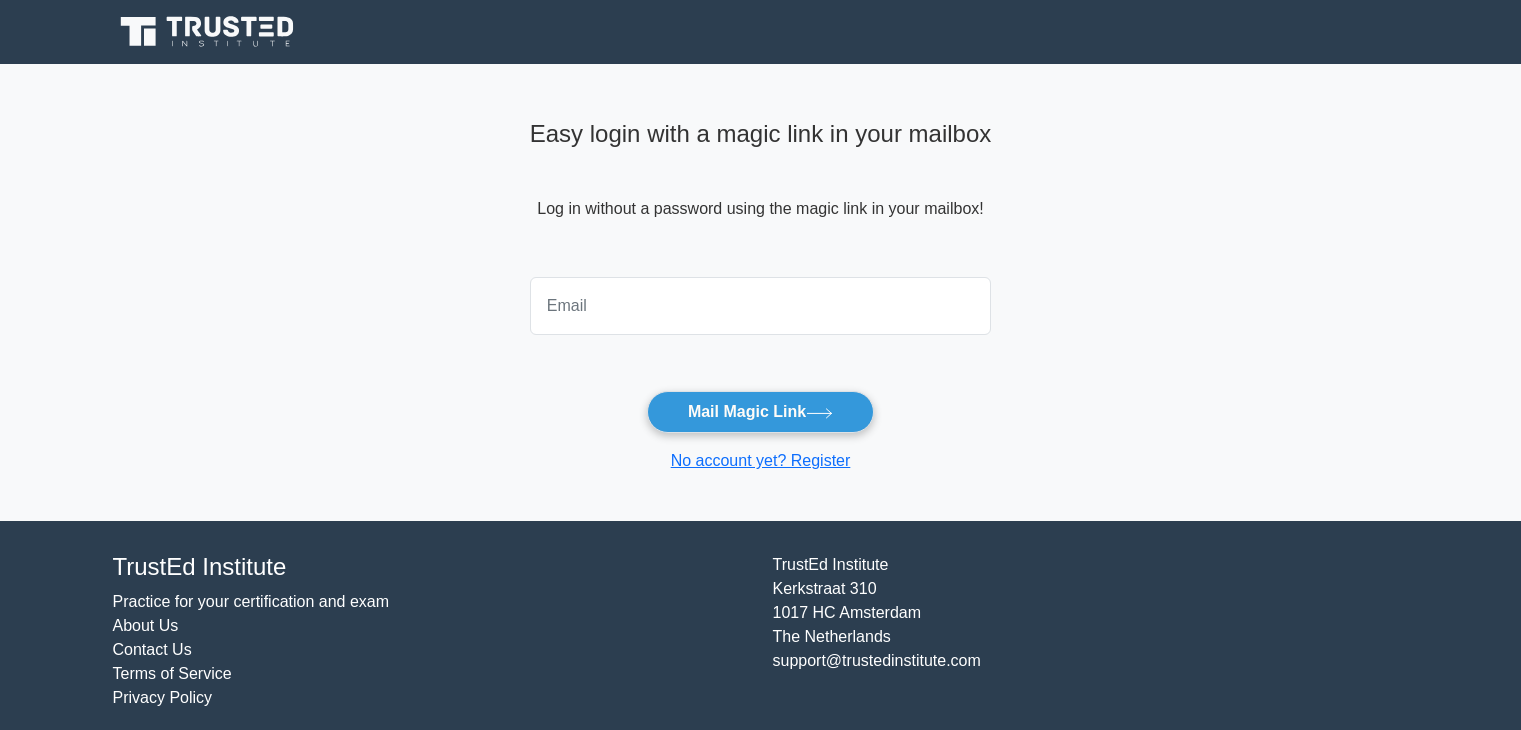 scroll, scrollTop: 0, scrollLeft: 0, axis: both 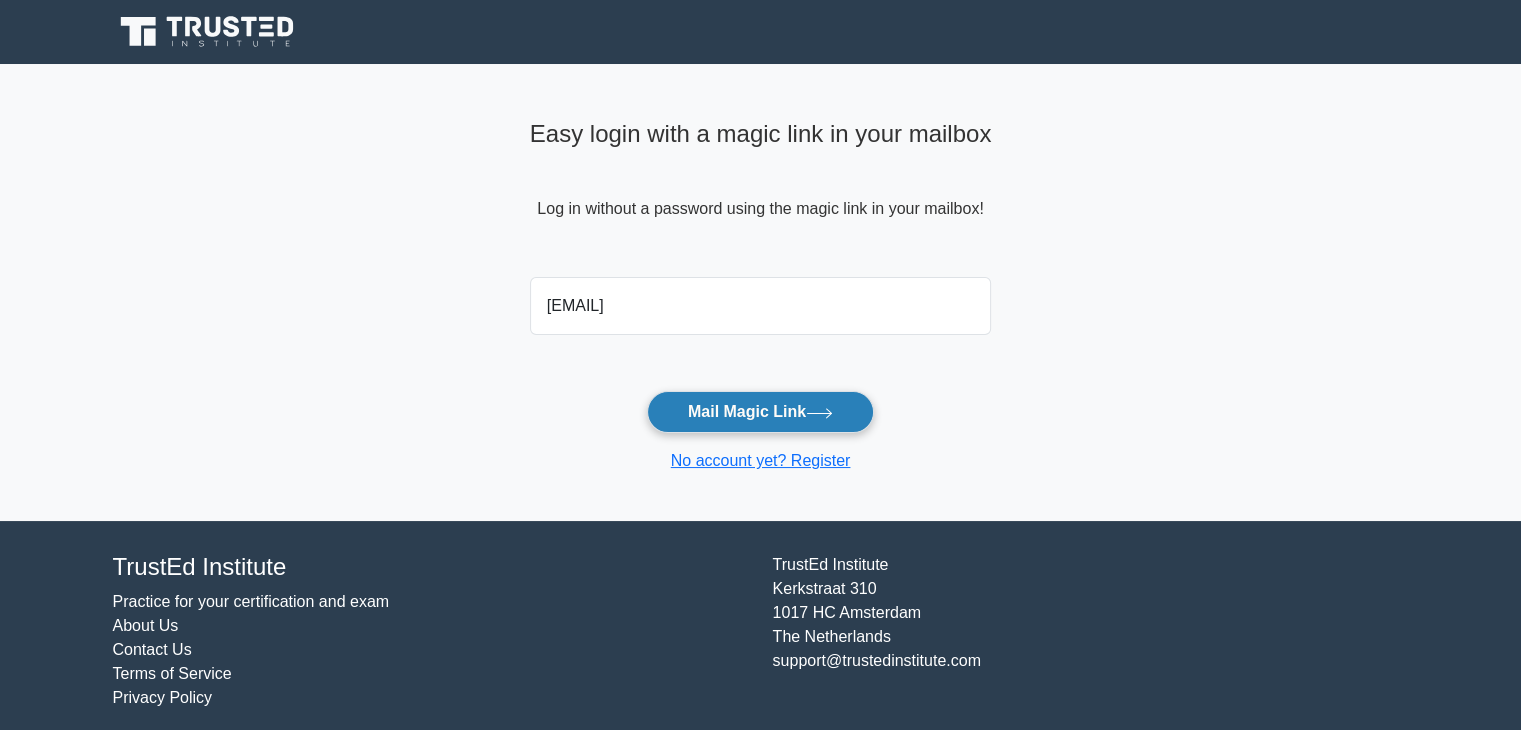 type on "[EMAIL]" 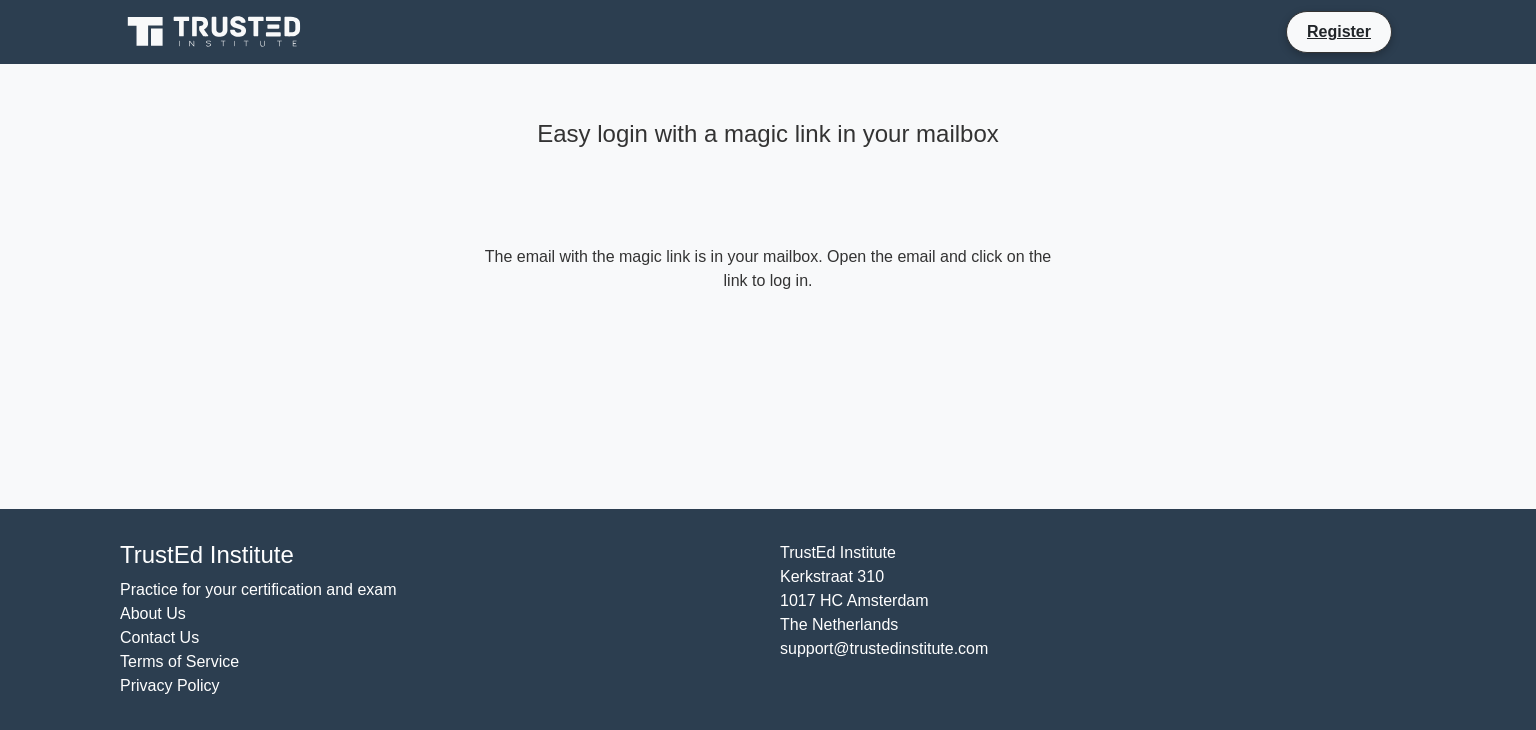 scroll, scrollTop: 0, scrollLeft: 0, axis: both 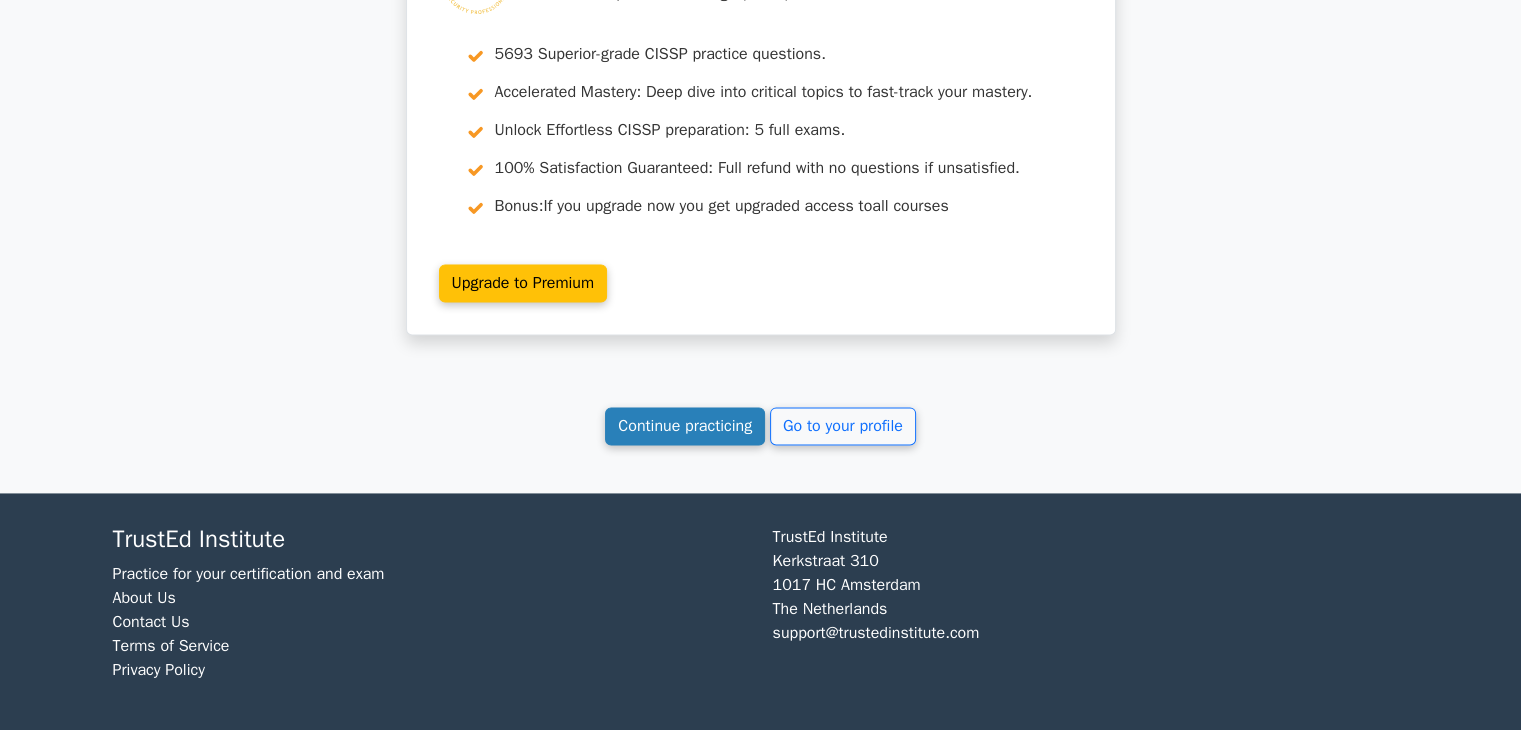 click on "Continue practicing" at bounding box center (685, 426) 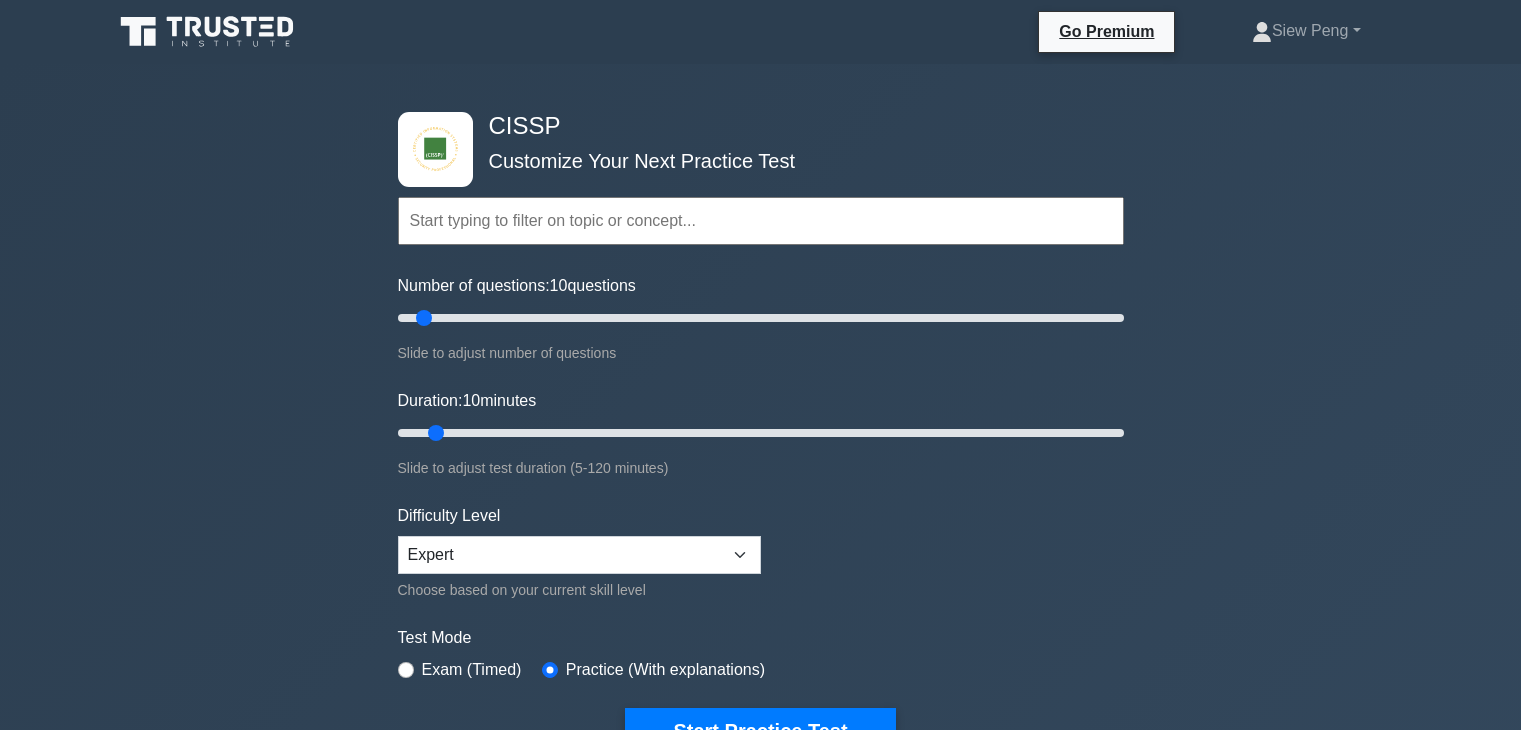 scroll, scrollTop: 0, scrollLeft: 0, axis: both 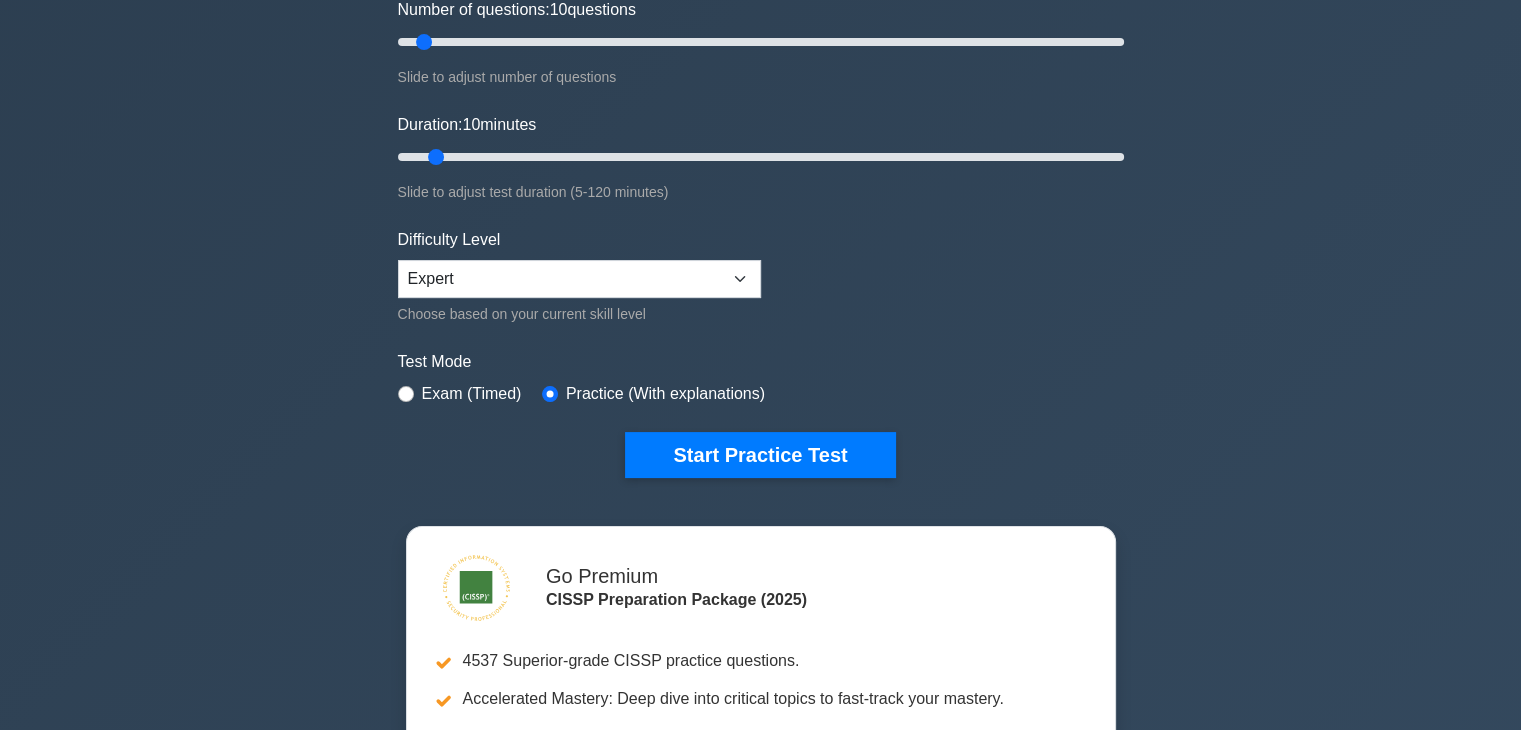 drag, startPoint x: 661, startPoint y: 451, endPoint x: 566, endPoint y: 438, distance: 95.885345 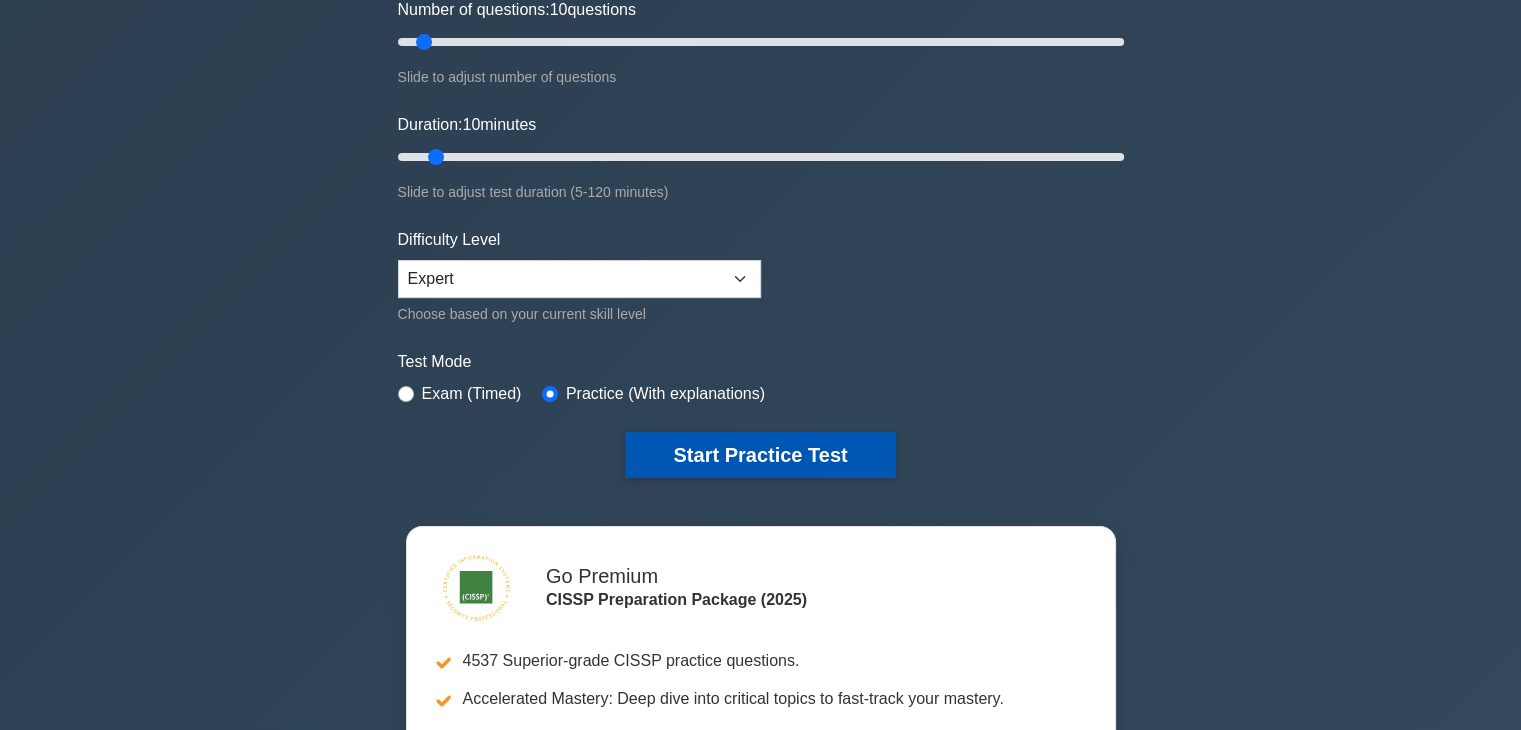 click on "Start Practice Test" at bounding box center [760, 455] 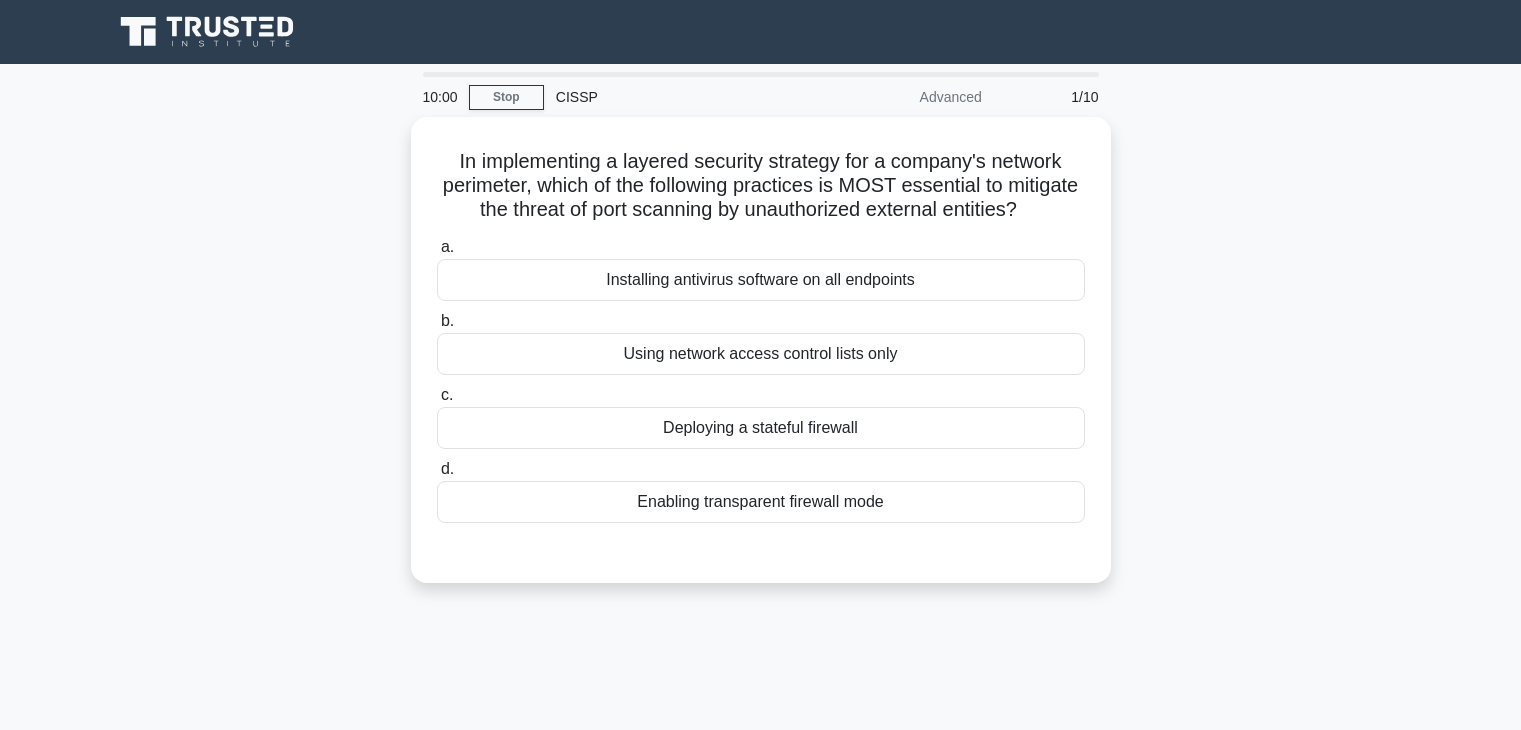 scroll, scrollTop: 0, scrollLeft: 0, axis: both 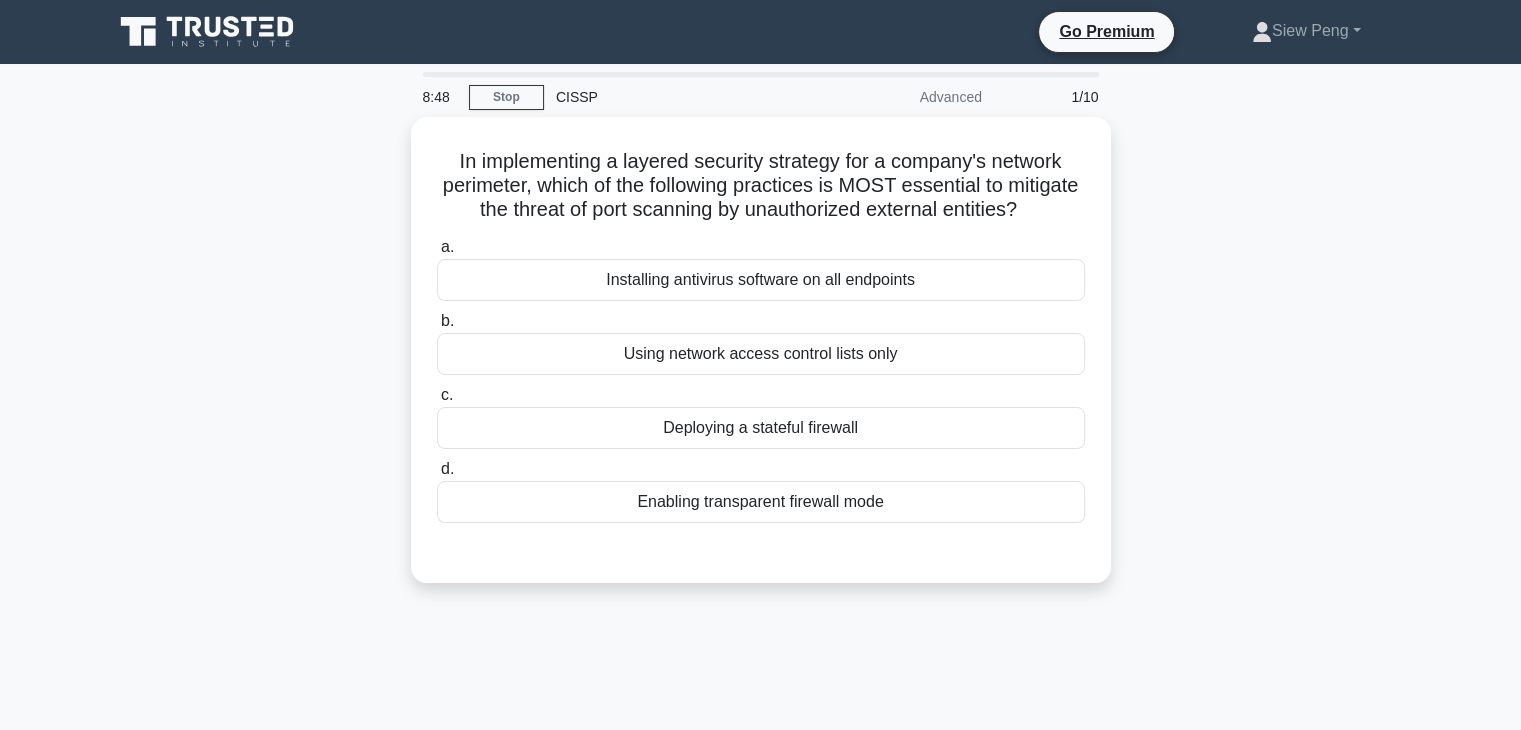 click on "Go Premium
Siew Peng
Profile" at bounding box center [760, 32] 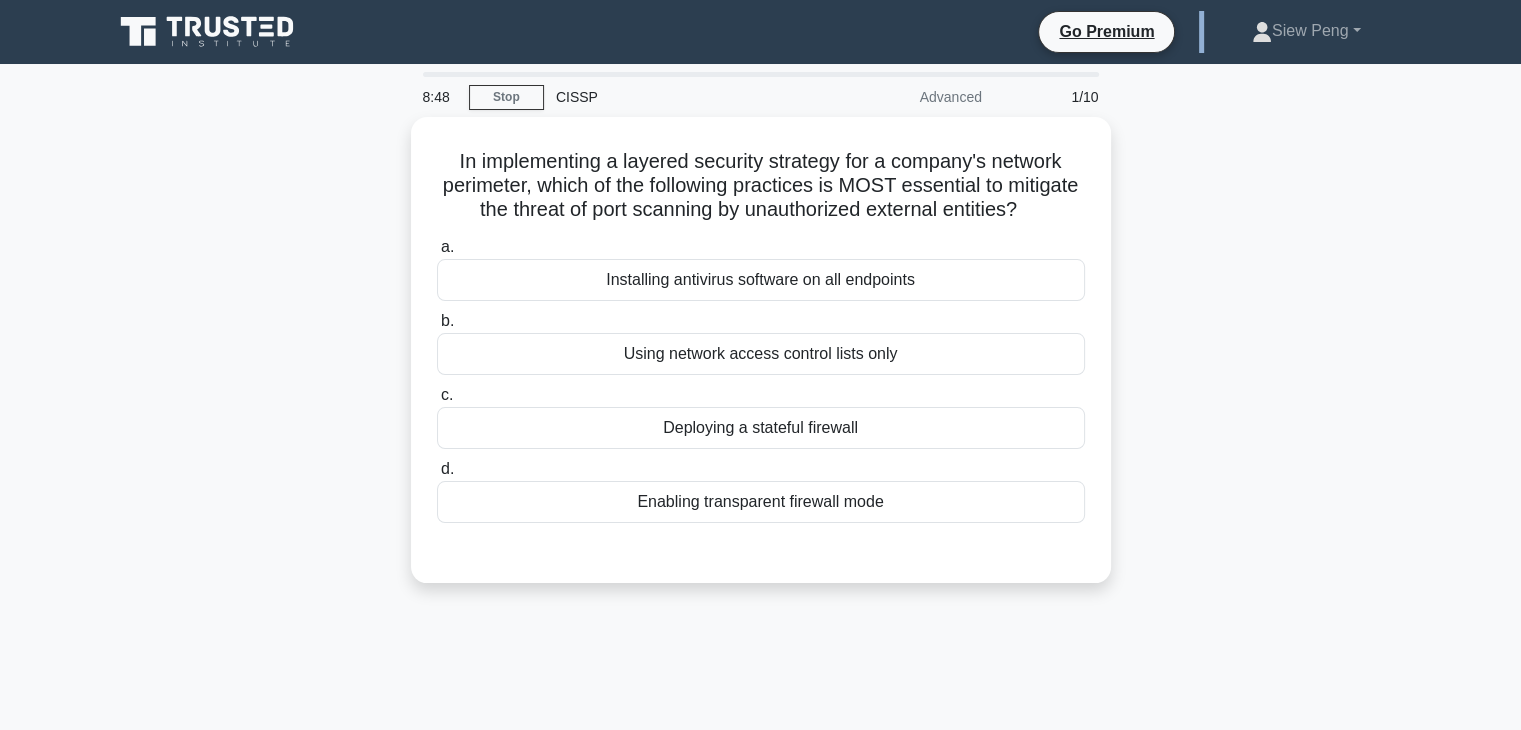 click on "Go Premium
Siew Peng
Profile" at bounding box center (760, 32) 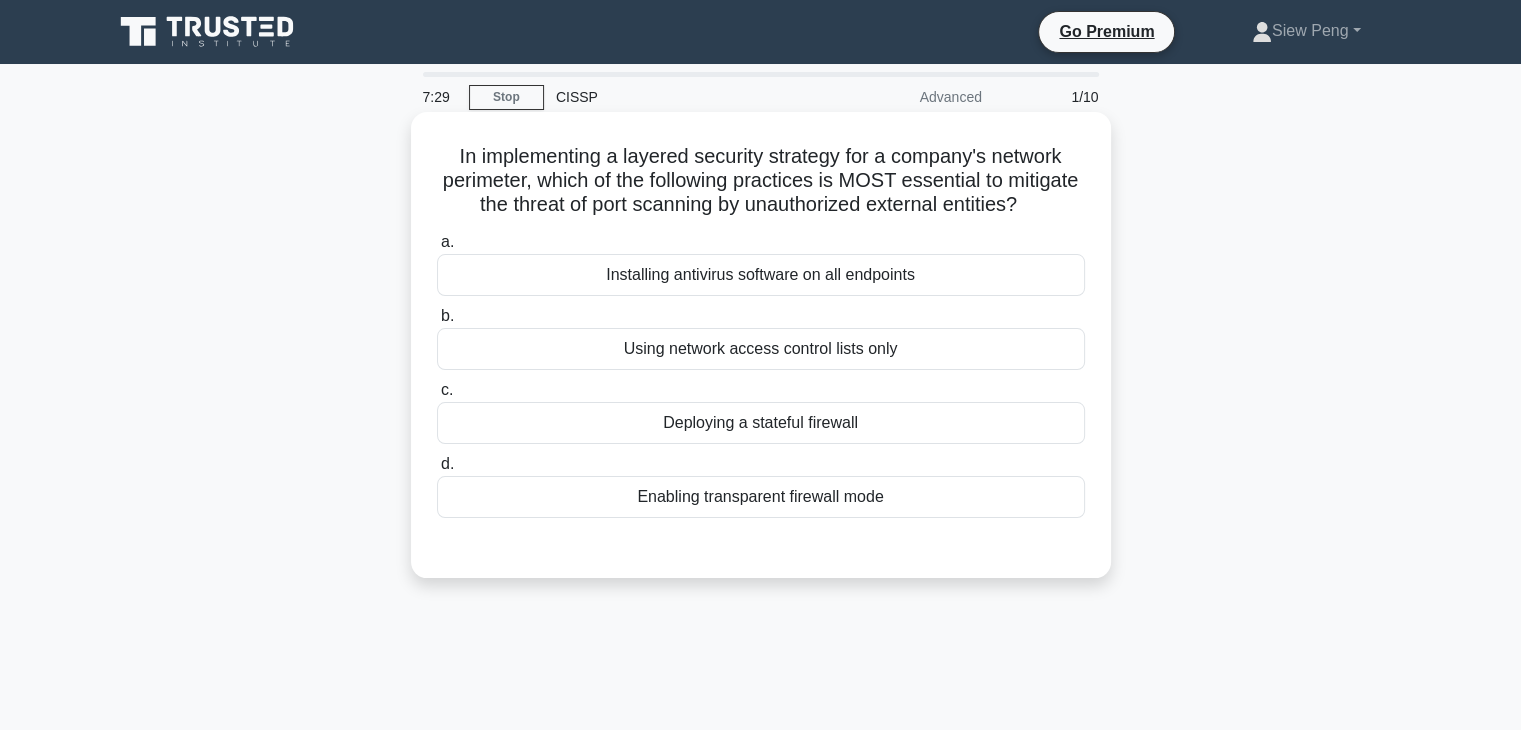 click on "In implementing a layered security strategy for a company's network perimeter, which of the following practices is MOST essential to mitigate the threat of port scanning by unauthorized external entities?
.spinner_0XTQ{transform-origin:center;animation:spinner_y6GP .75s linear infinite}@keyframes spinner_y6GP{100%{transform:rotate(360deg)}}" at bounding box center [761, 181] 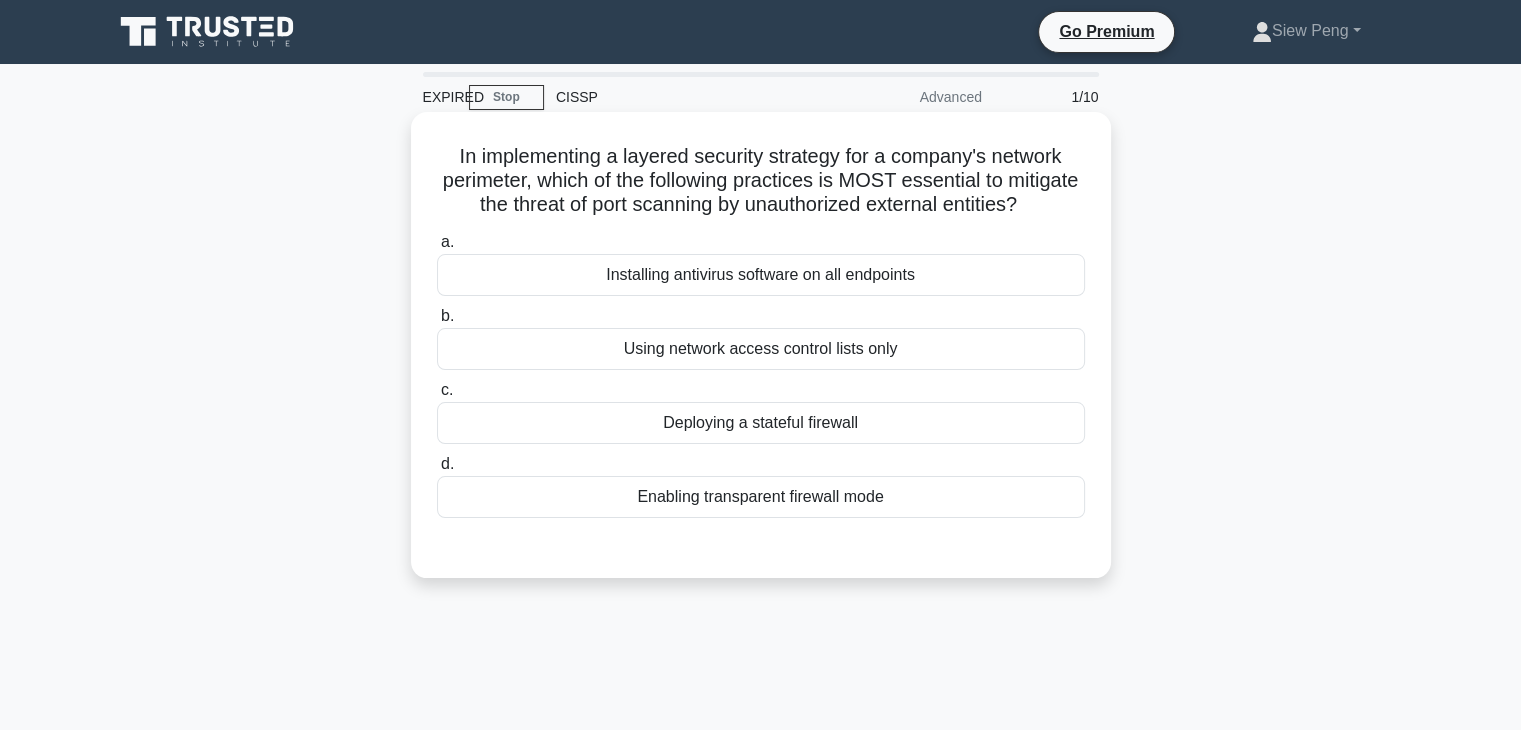 click on "Using network access control lists only" at bounding box center (761, 349) 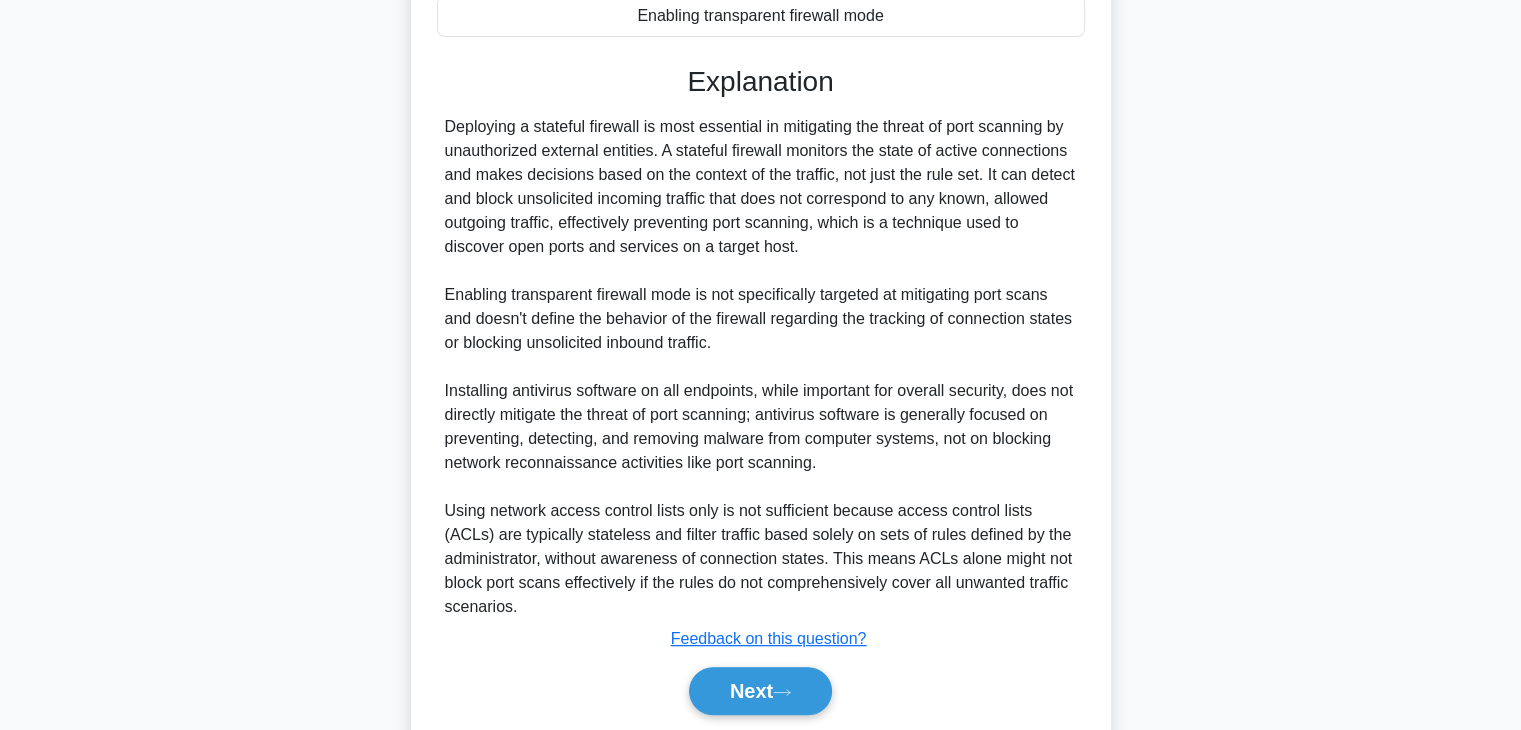 scroll, scrollTop: 576, scrollLeft: 0, axis: vertical 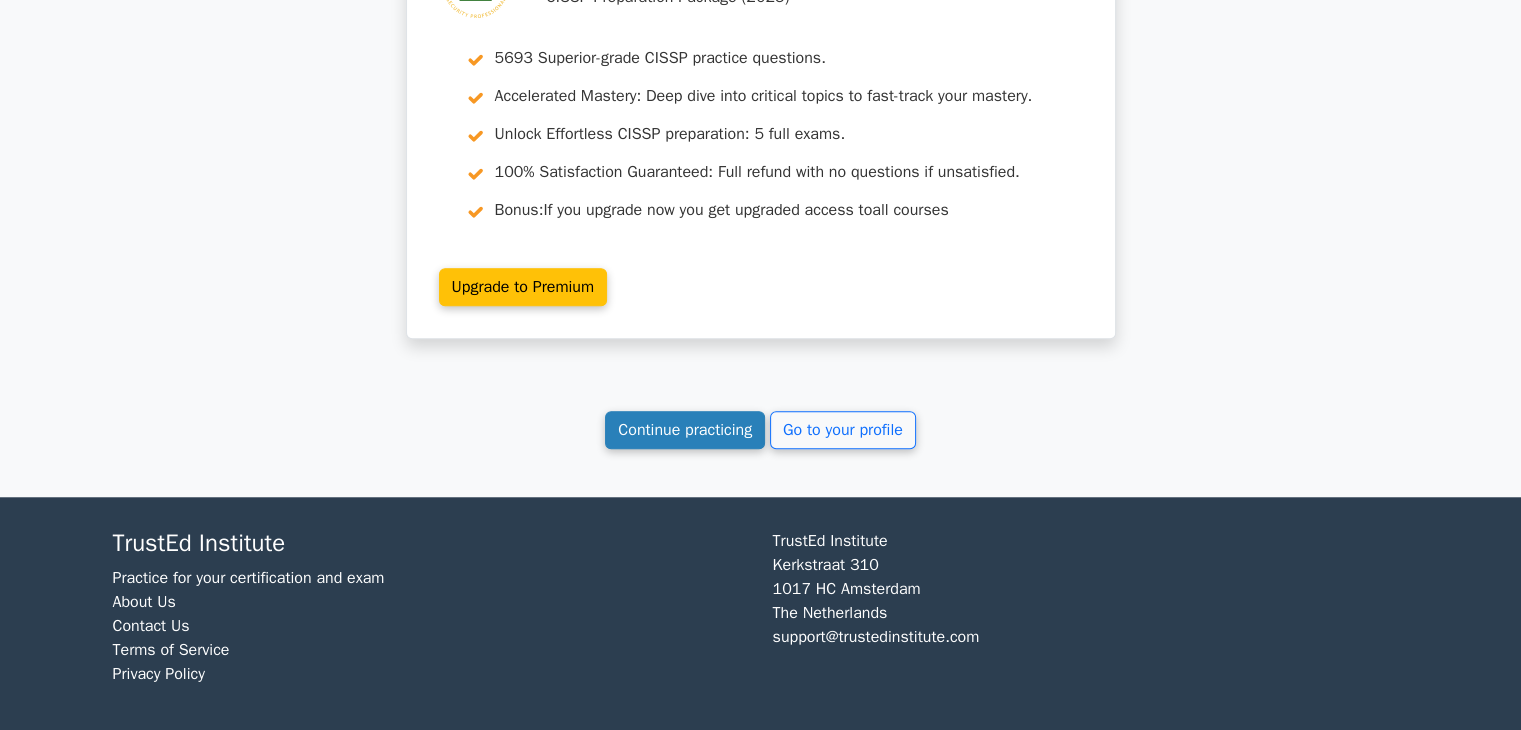 click on "Continue practicing" at bounding box center (685, 430) 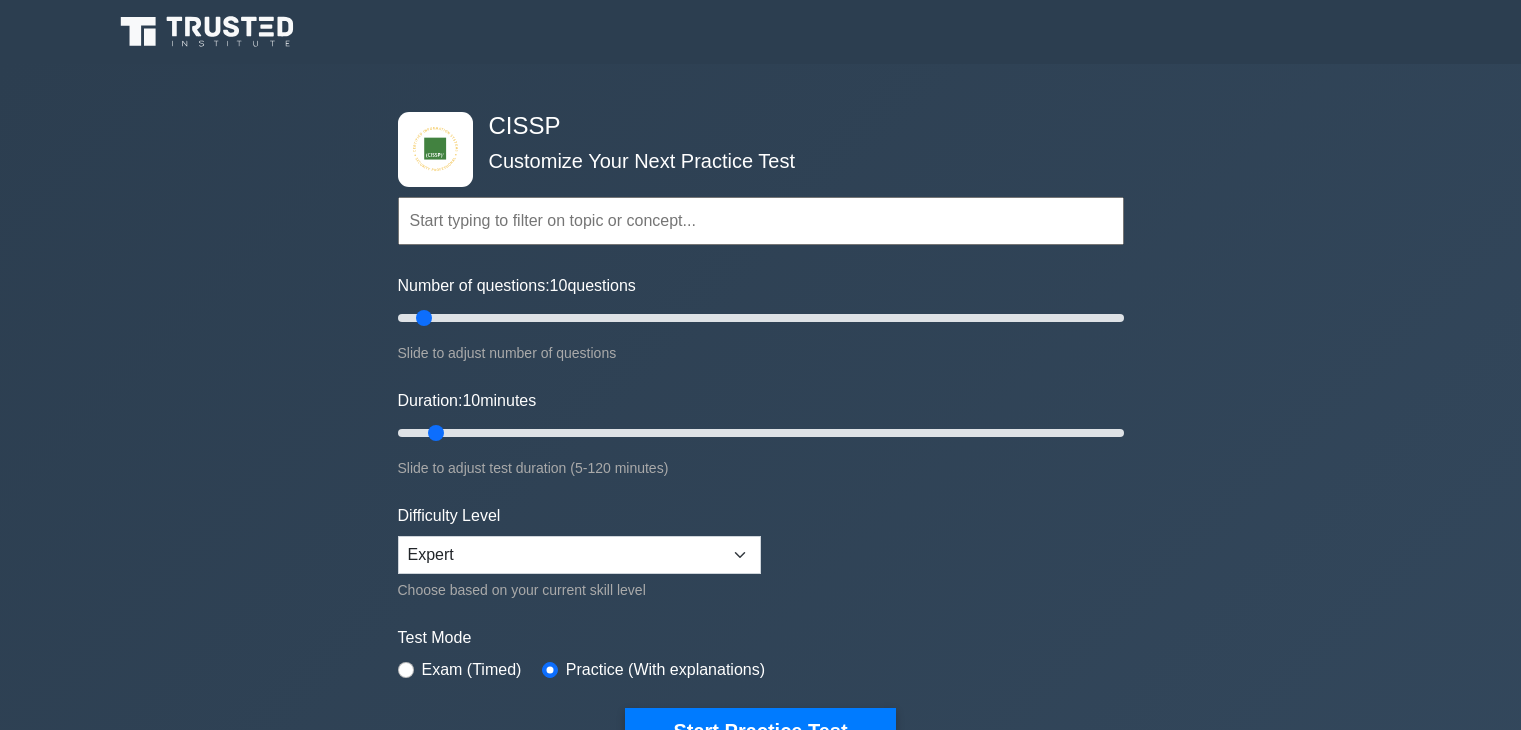 scroll, scrollTop: 0, scrollLeft: 0, axis: both 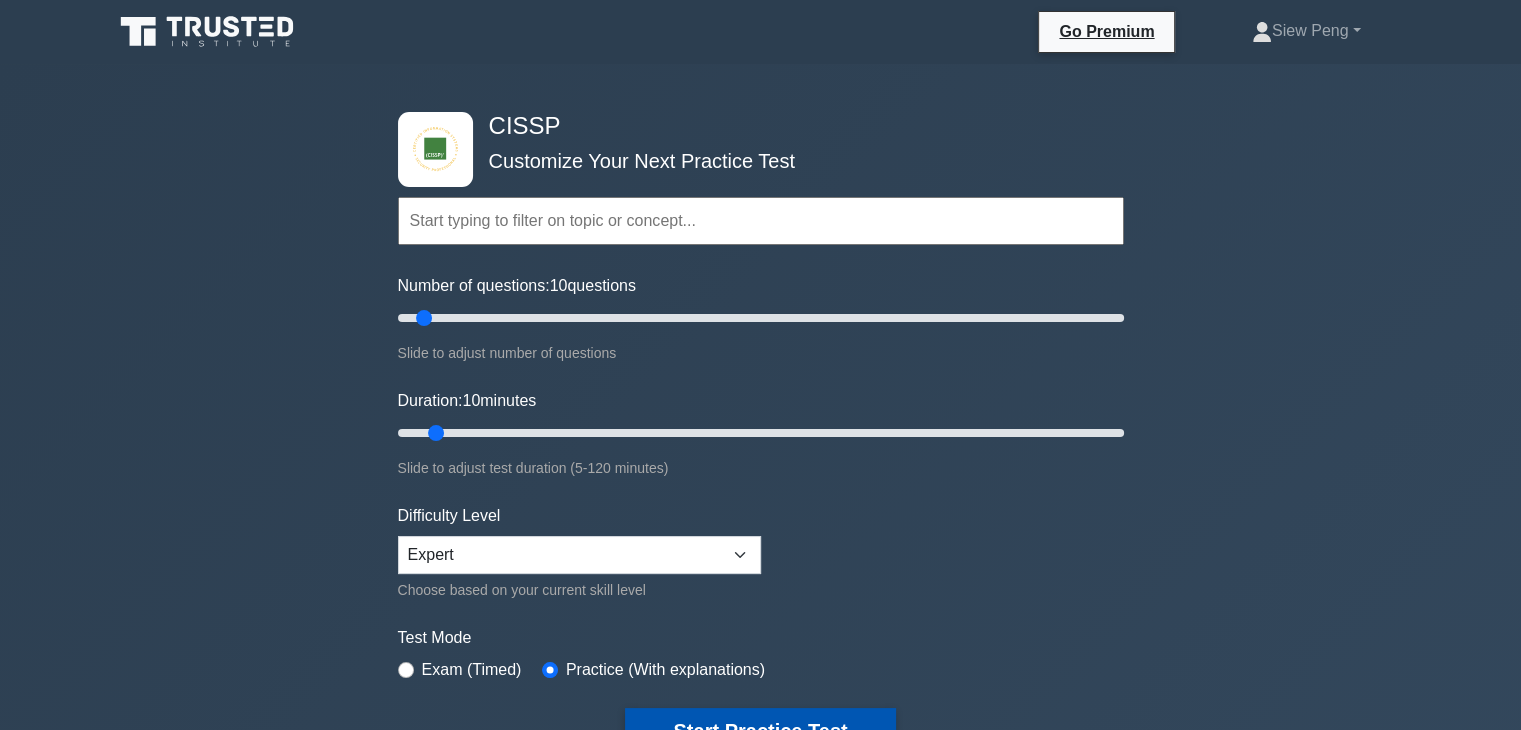 click on "Start Practice Test" at bounding box center [760, 731] 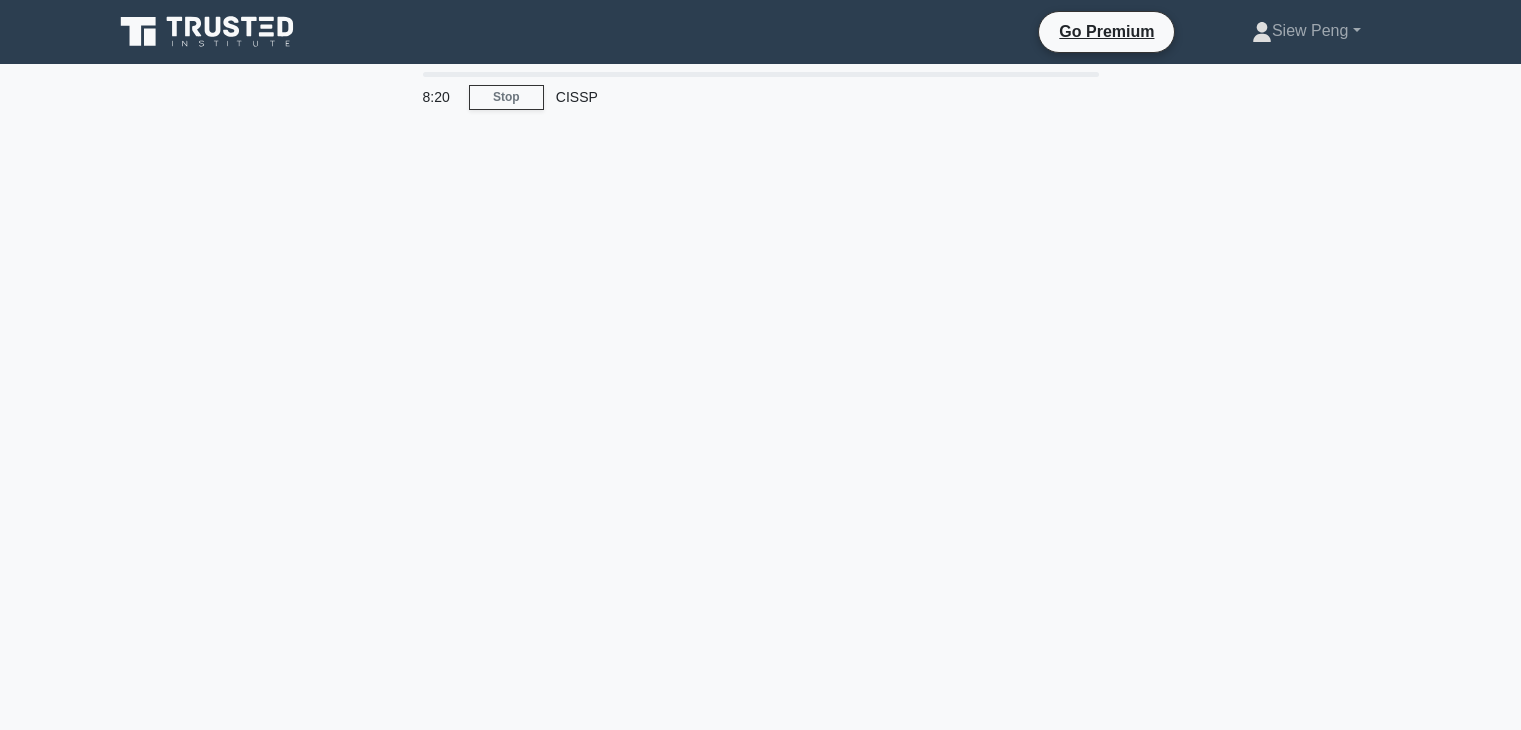 scroll, scrollTop: 0, scrollLeft: 0, axis: both 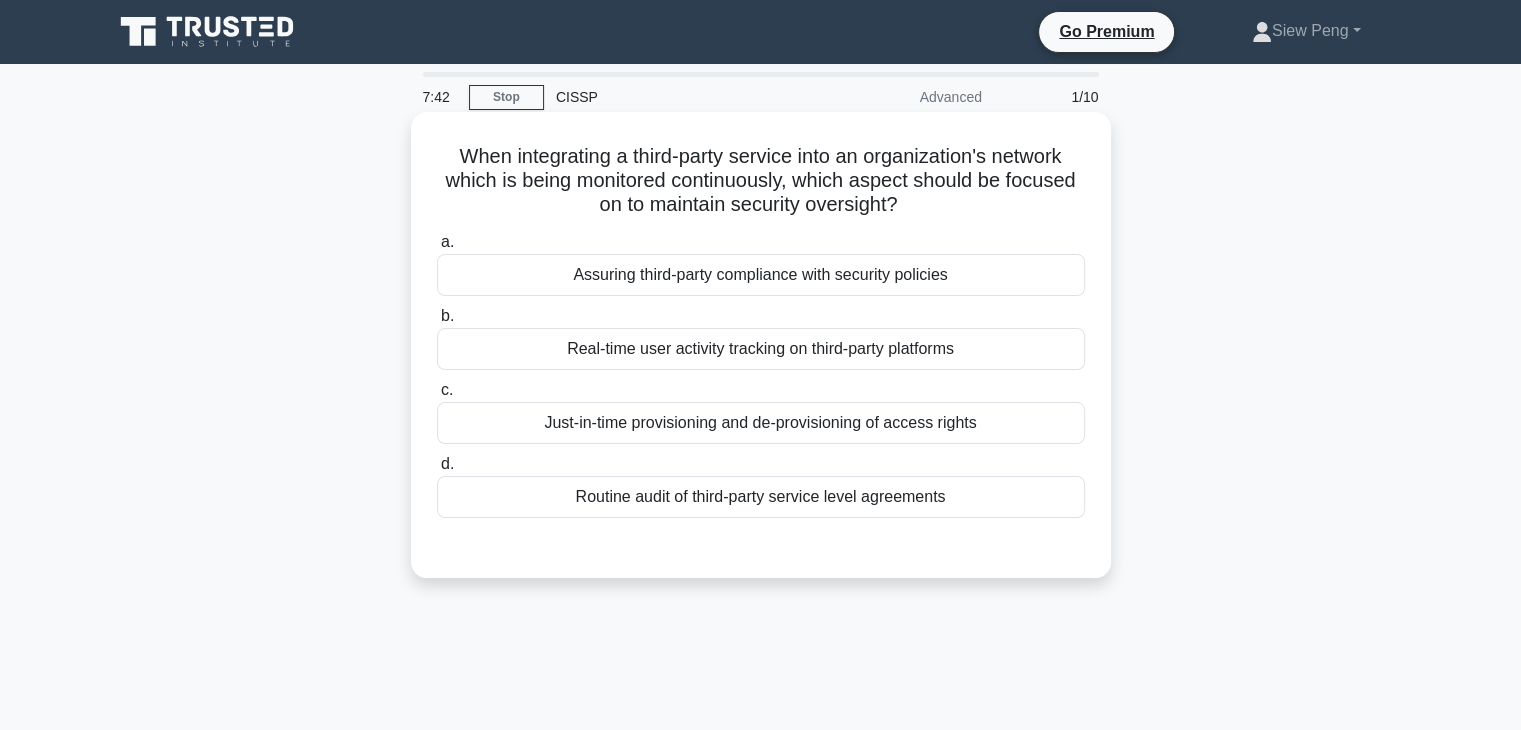 click on "Real-time user activity tracking on third-party platforms" at bounding box center [761, 349] 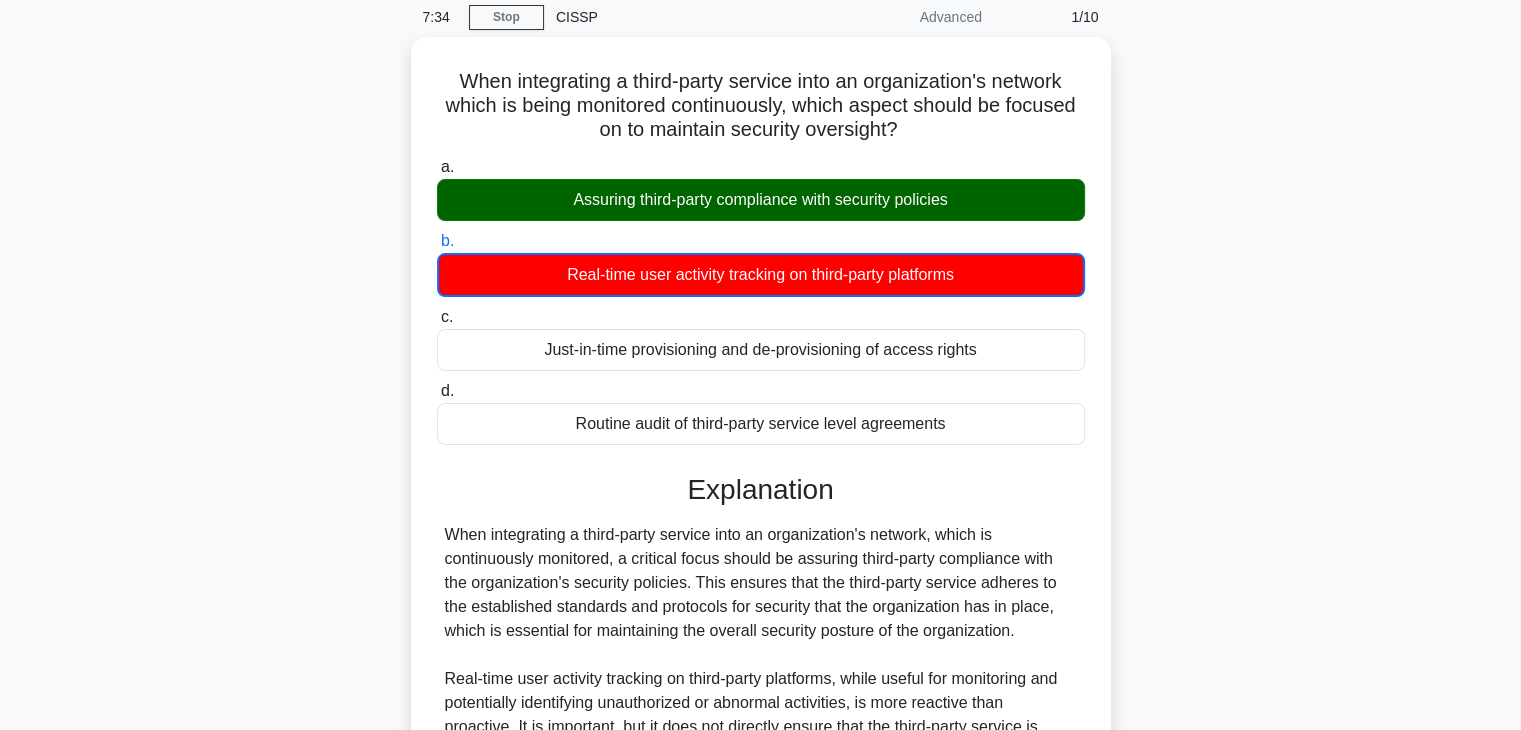 scroll, scrollTop: 120, scrollLeft: 0, axis: vertical 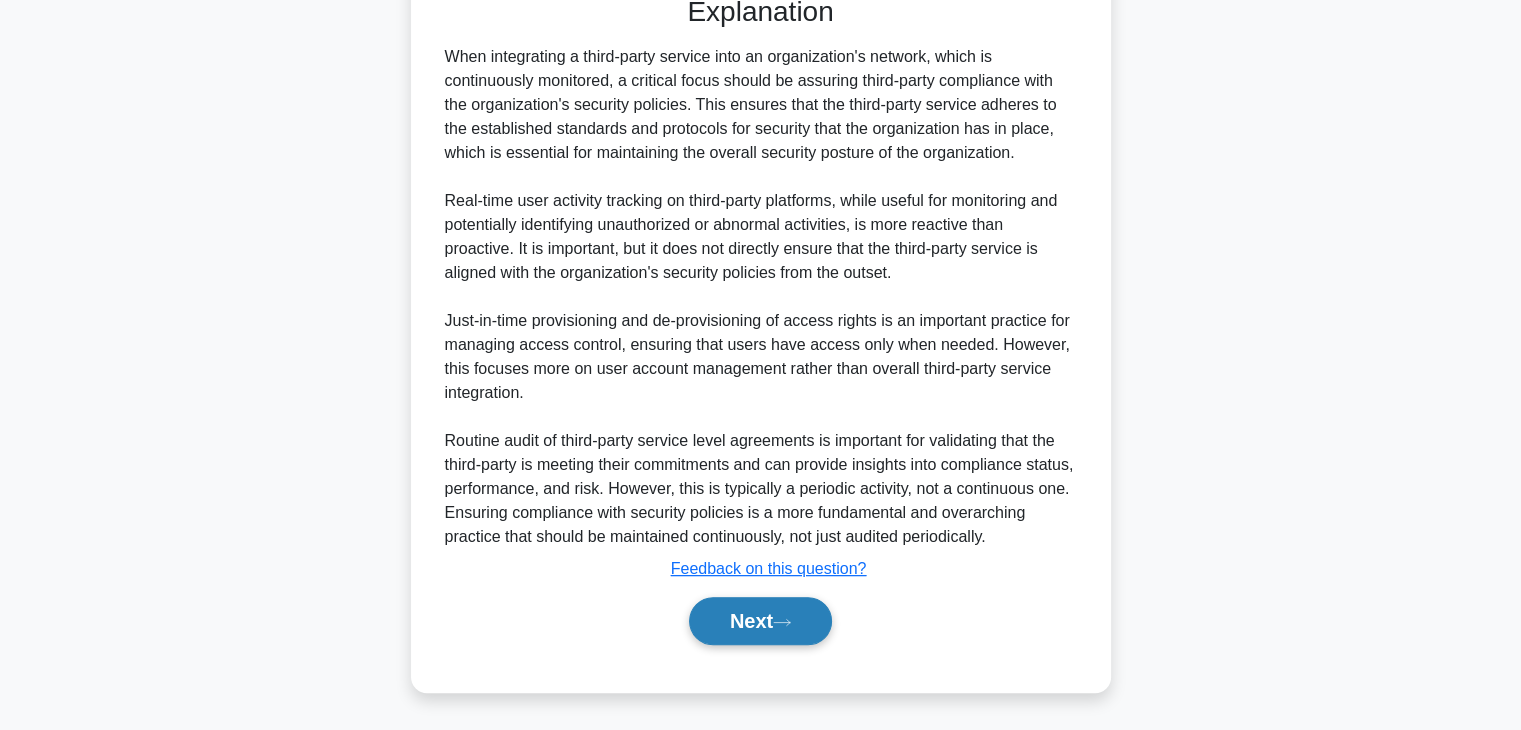 click on "Next" at bounding box center (760, 621) 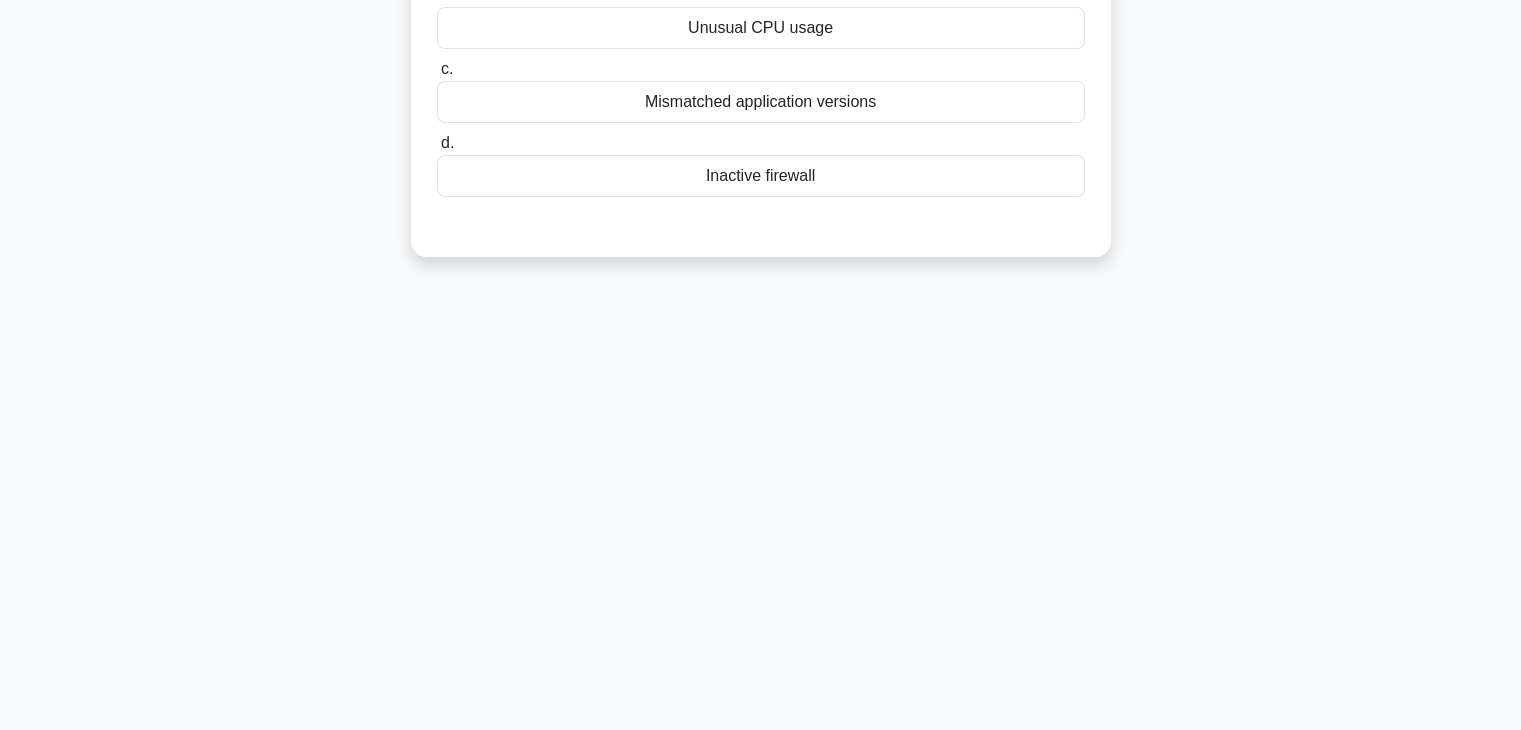 scroll, scrollTop: 0, scrollLeft: 0, axis: both 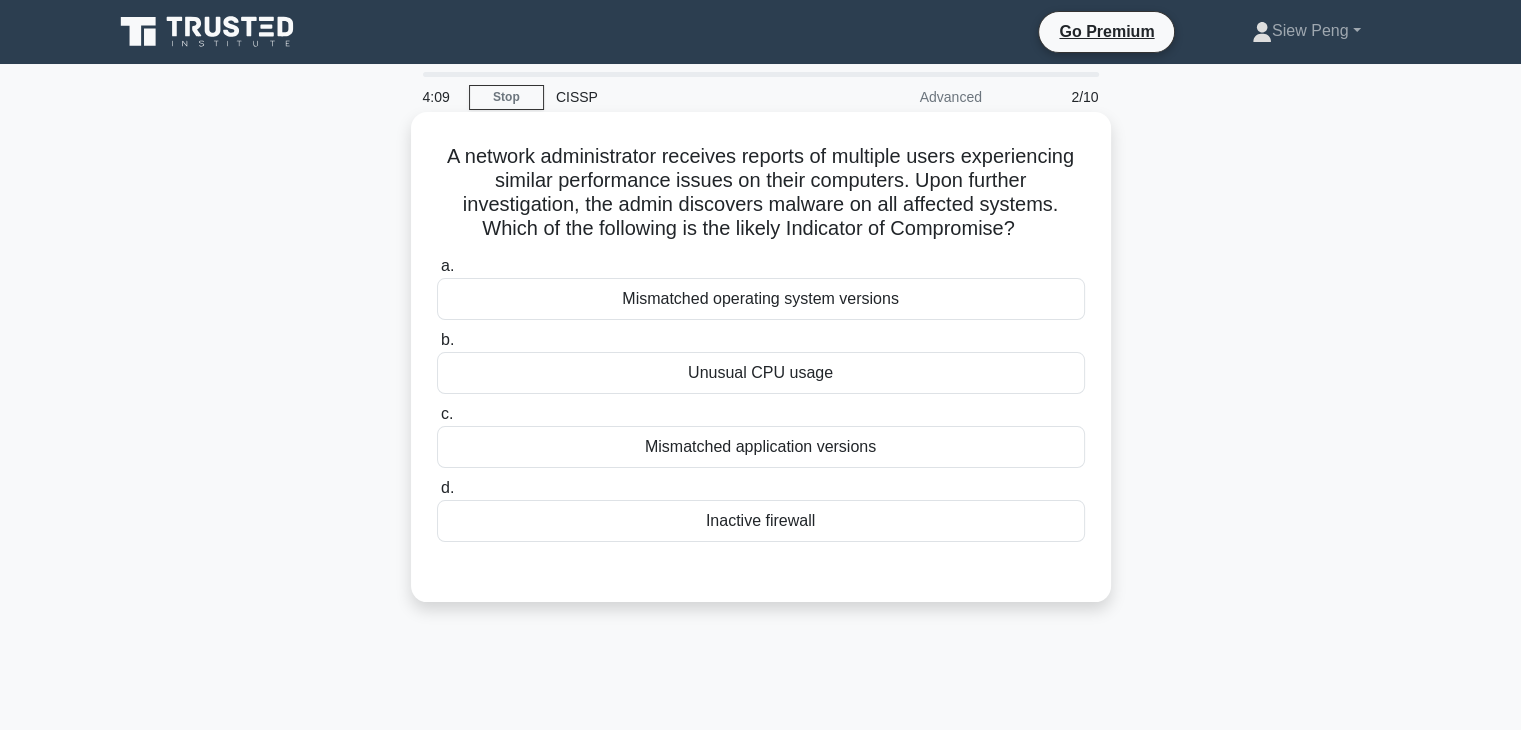 click on "Unusual CPU usage" at bounding box center [761, 373] 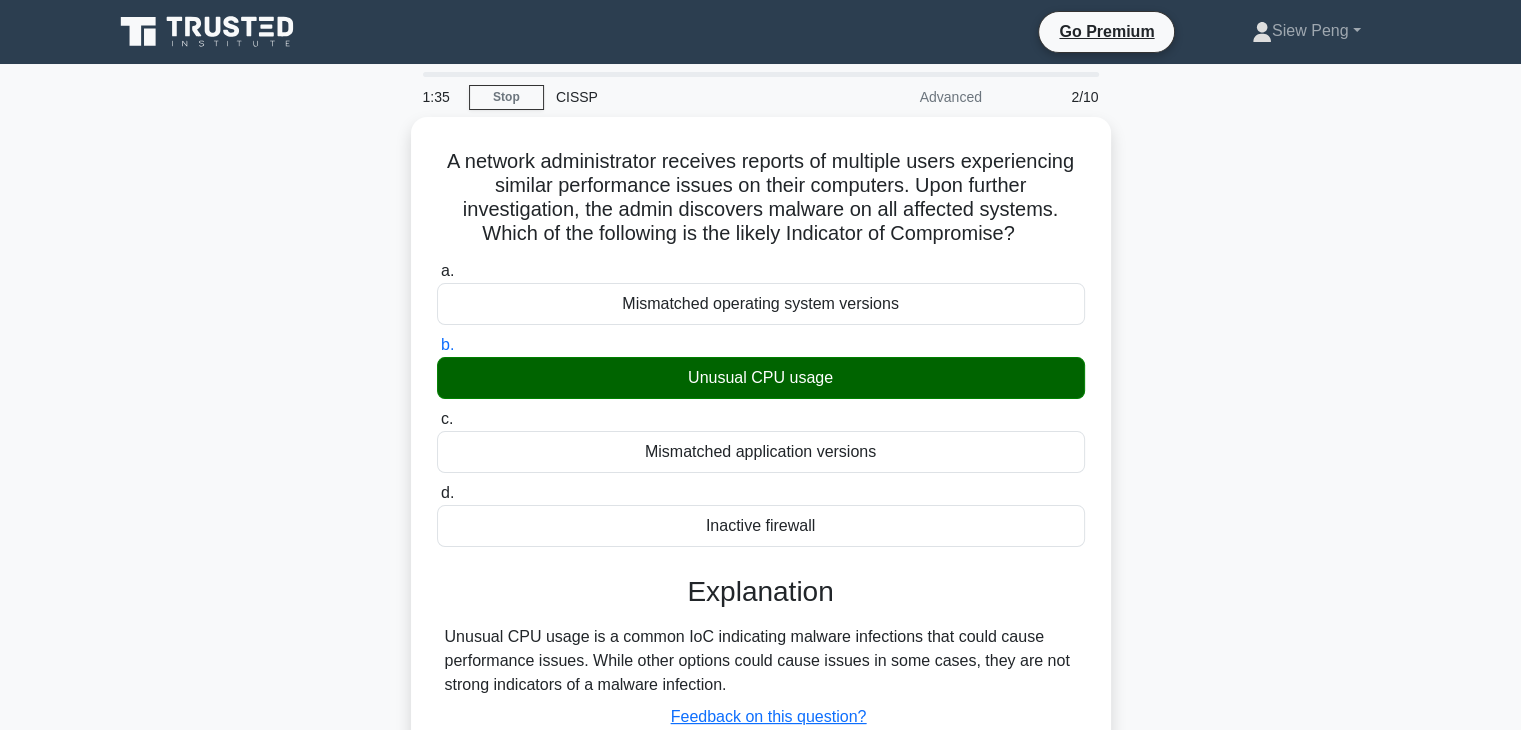 scroll, scrollTop: 351, scrollLeft: 0, axis: vertical 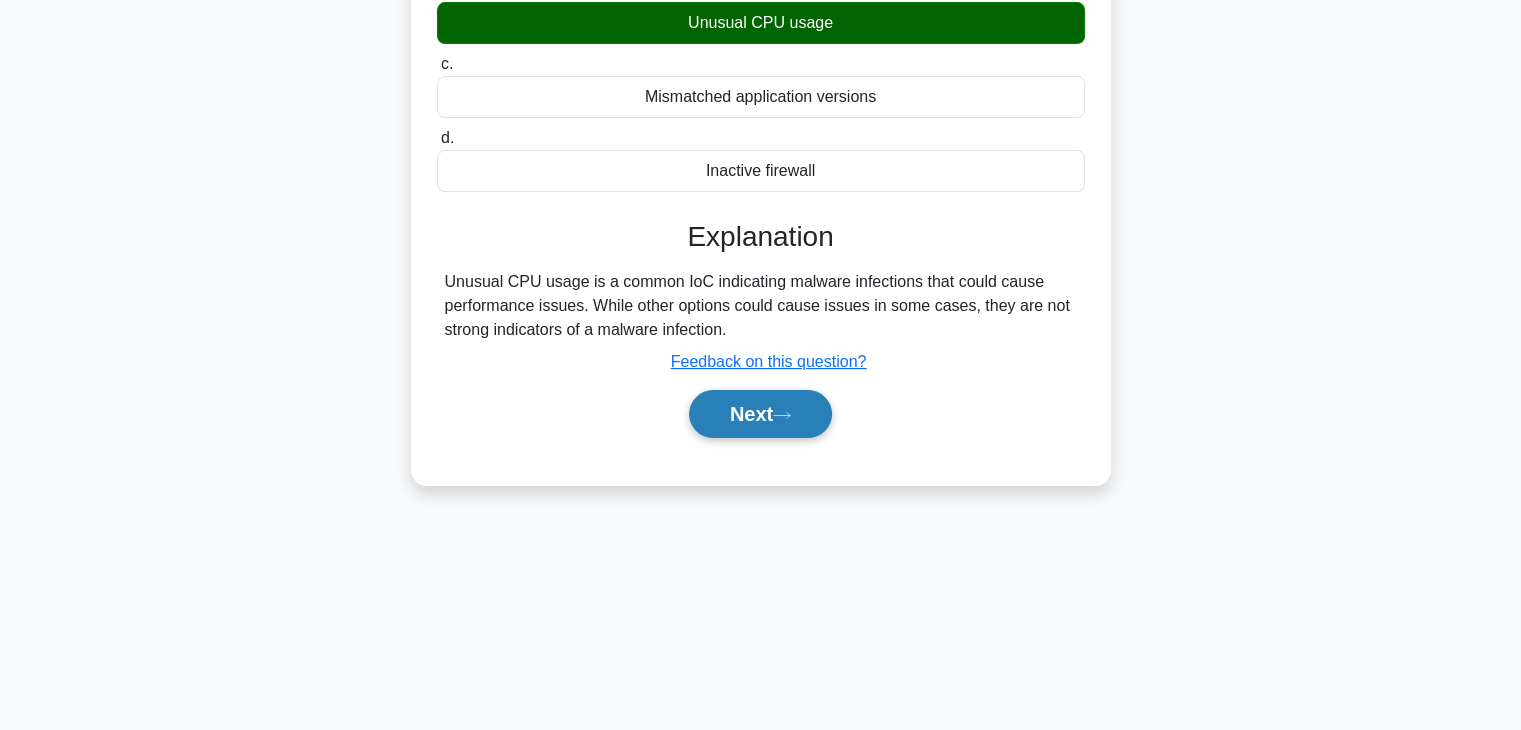 click on "Next" at bounding box center (760, 414) 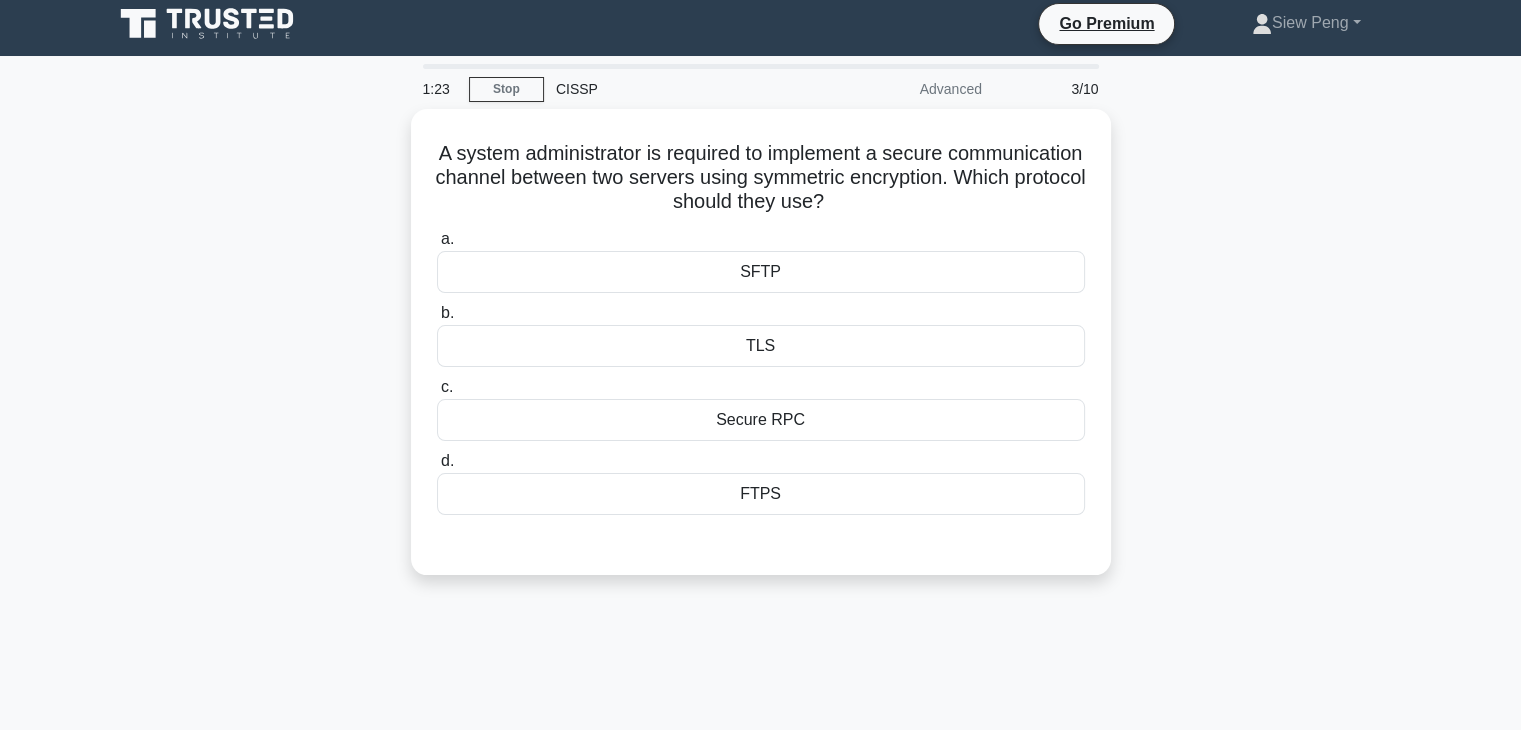 scroll, scrollTop: 0, scrollLeft: 0, axis: both 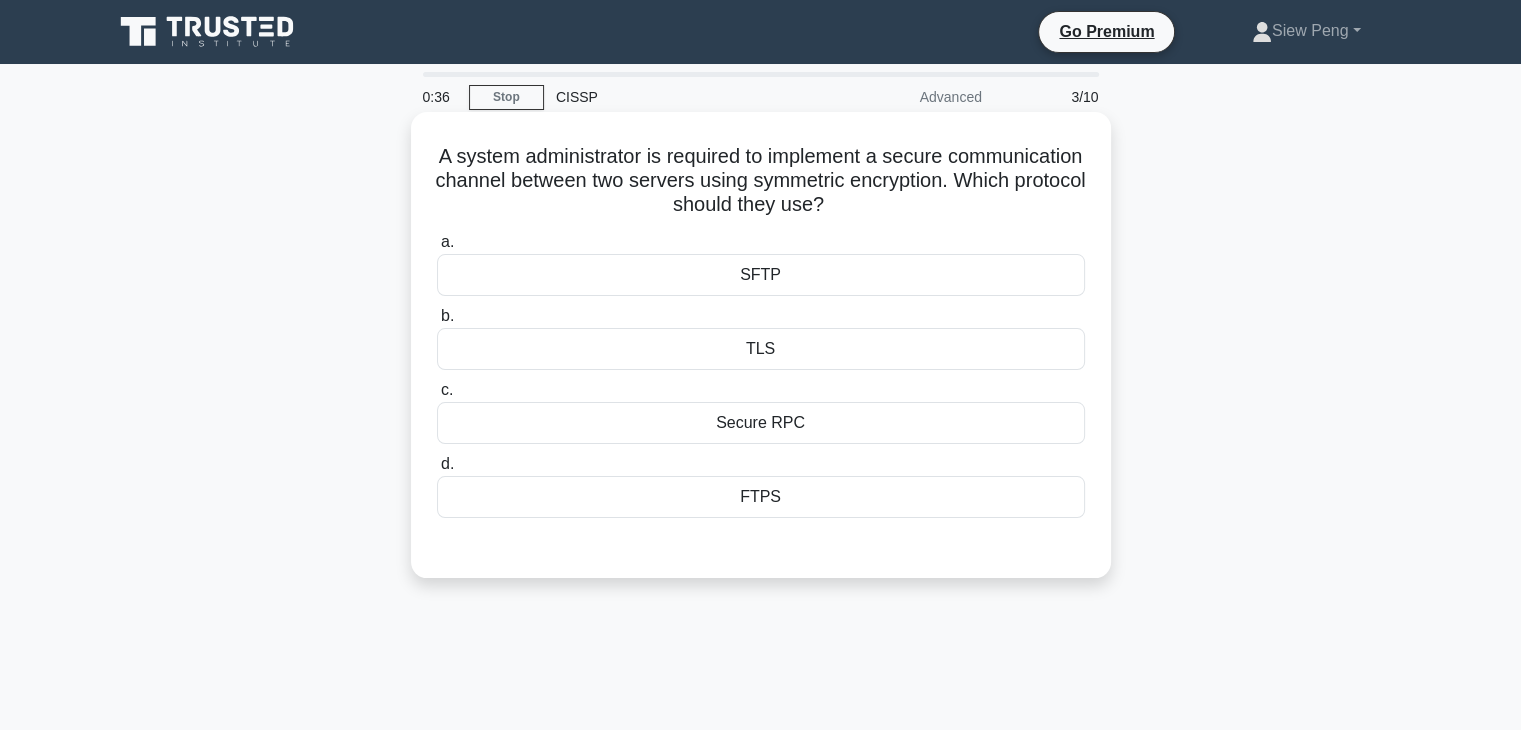 click on "SFTP" at bounding box center [761, 275] 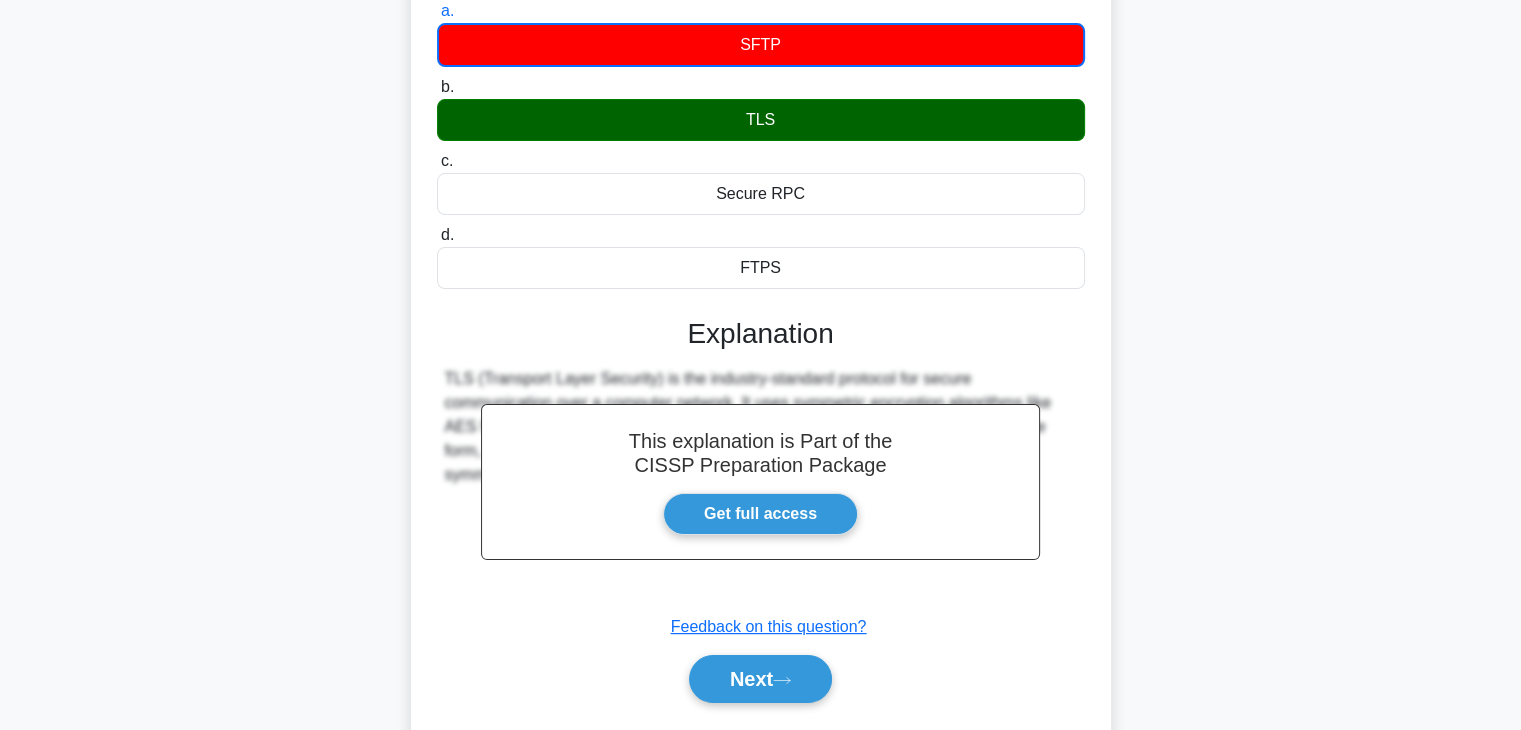 scroll, scrollTop: 313, scrollLeft: 0, axis: vertical 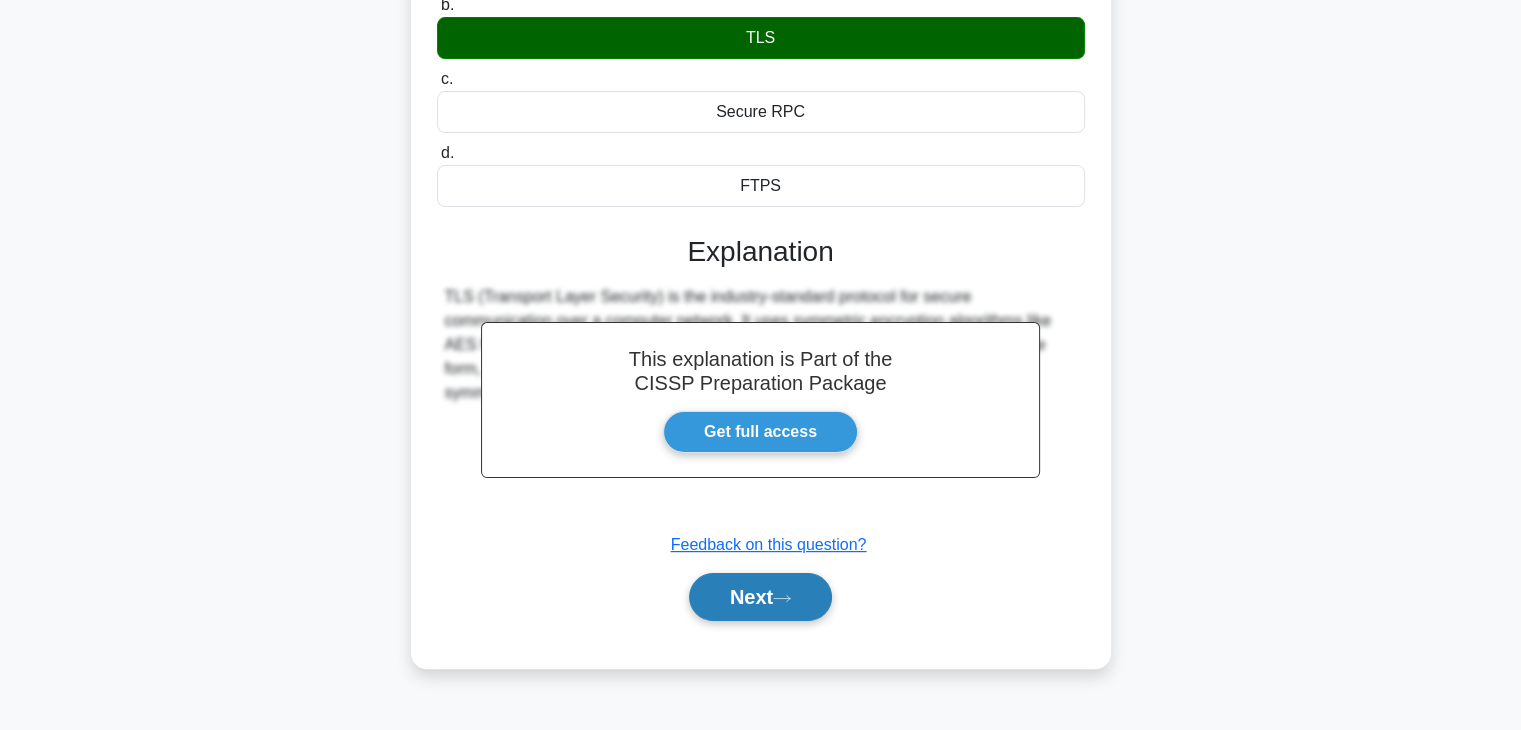 click on "Next" at bounding box center (760, 597) 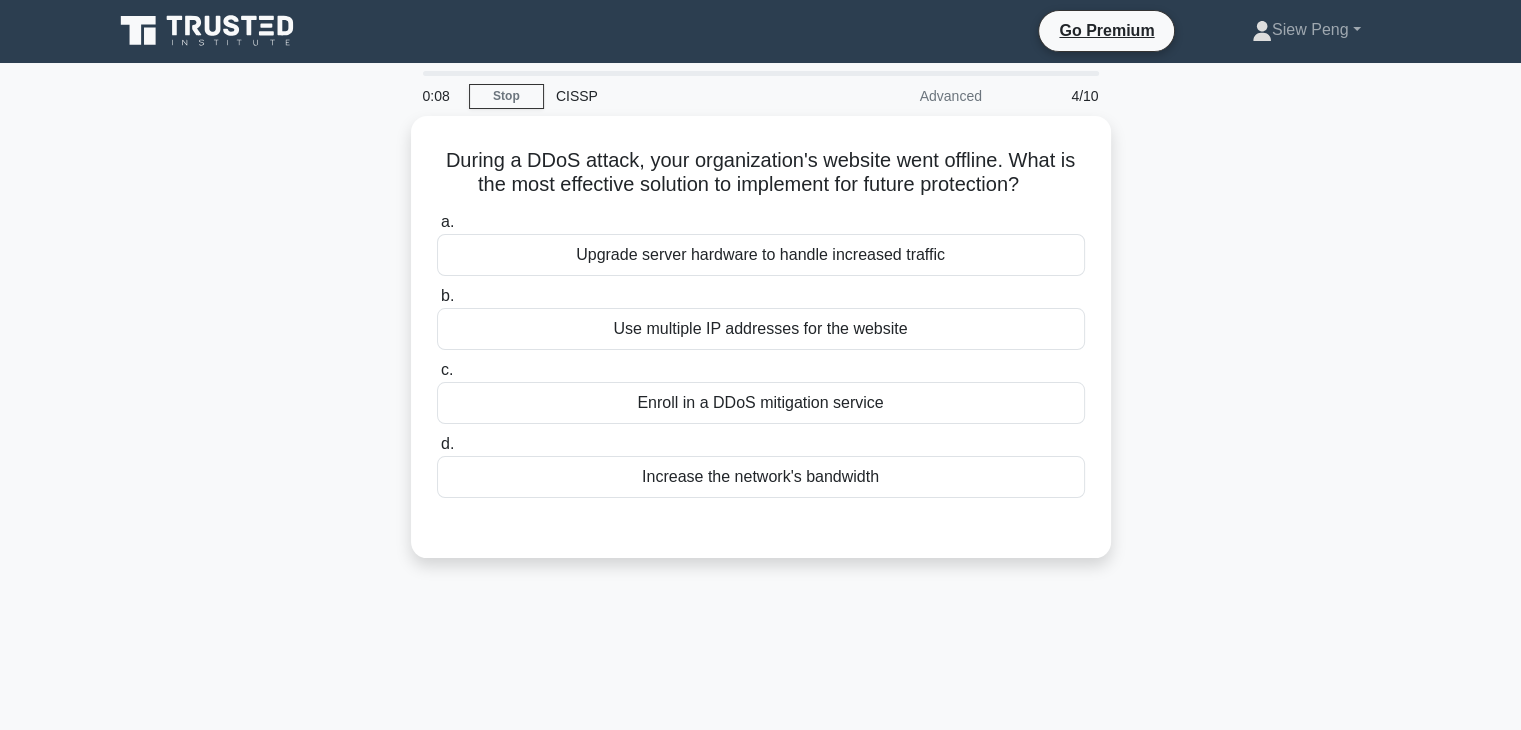 scroll, scrollTop: 0, scrollLeft: 0, axis: both 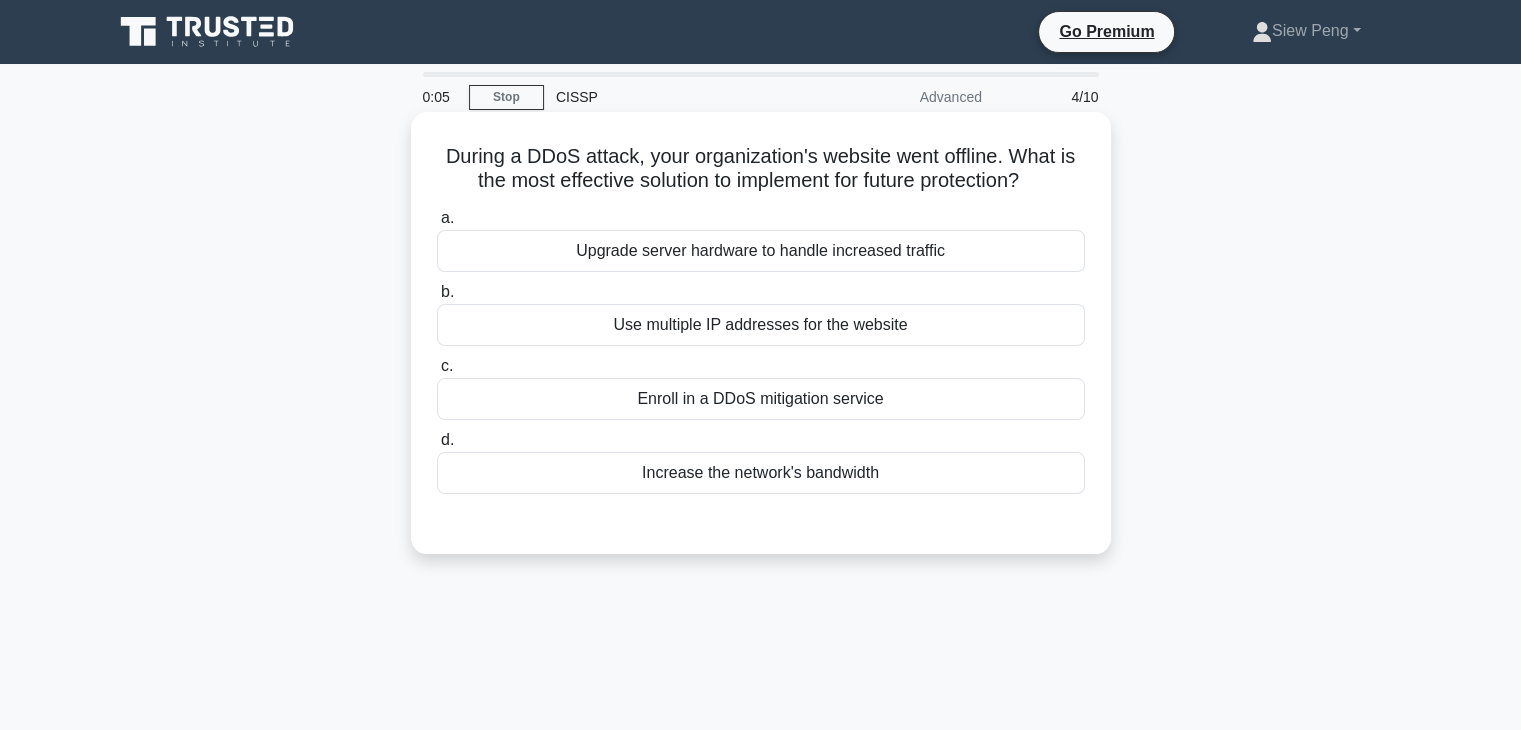 click on "Enroll in a DDoS mitigation service" at bounding box center [761, 399] 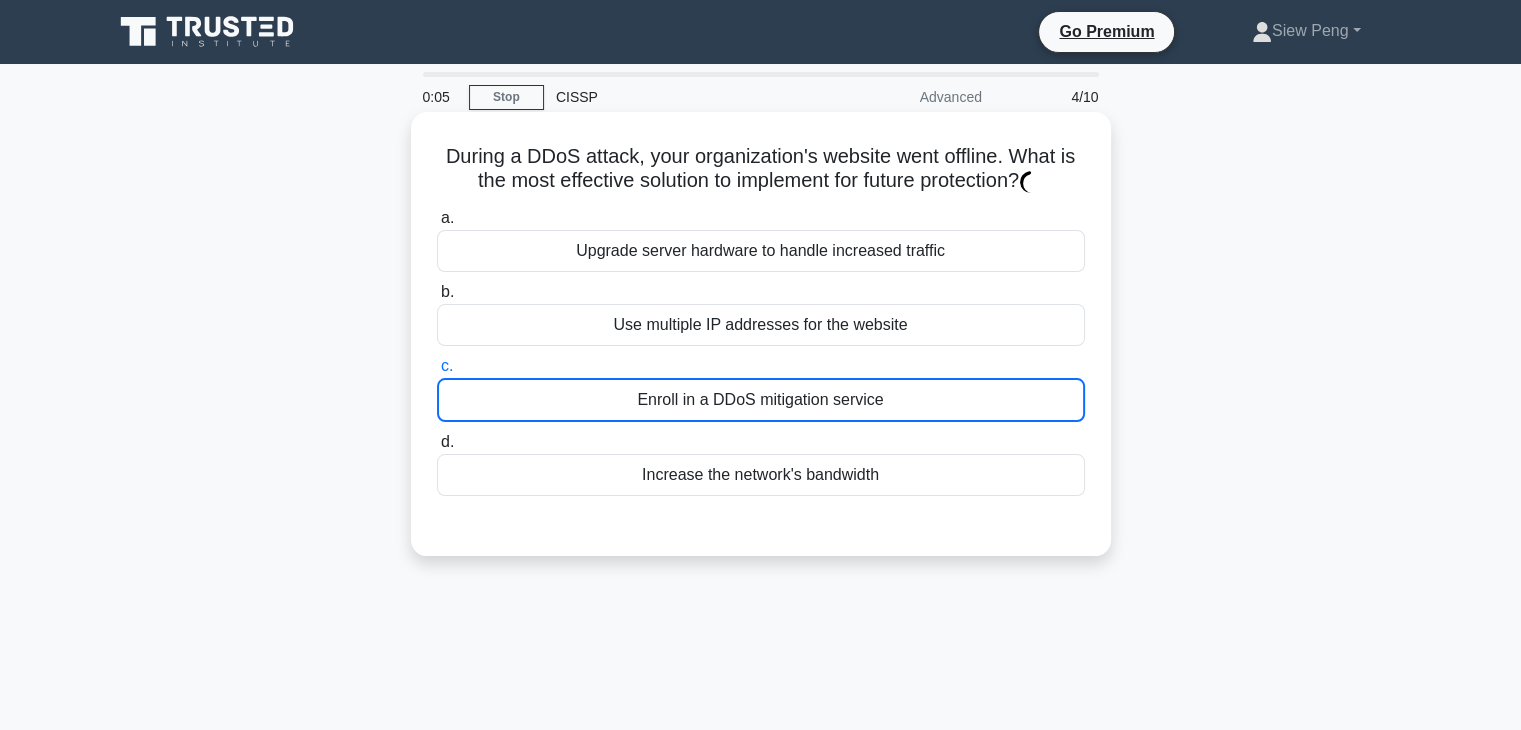 click on "Enroll in a DDoS mitigation service" at bounding box center [761, 400] 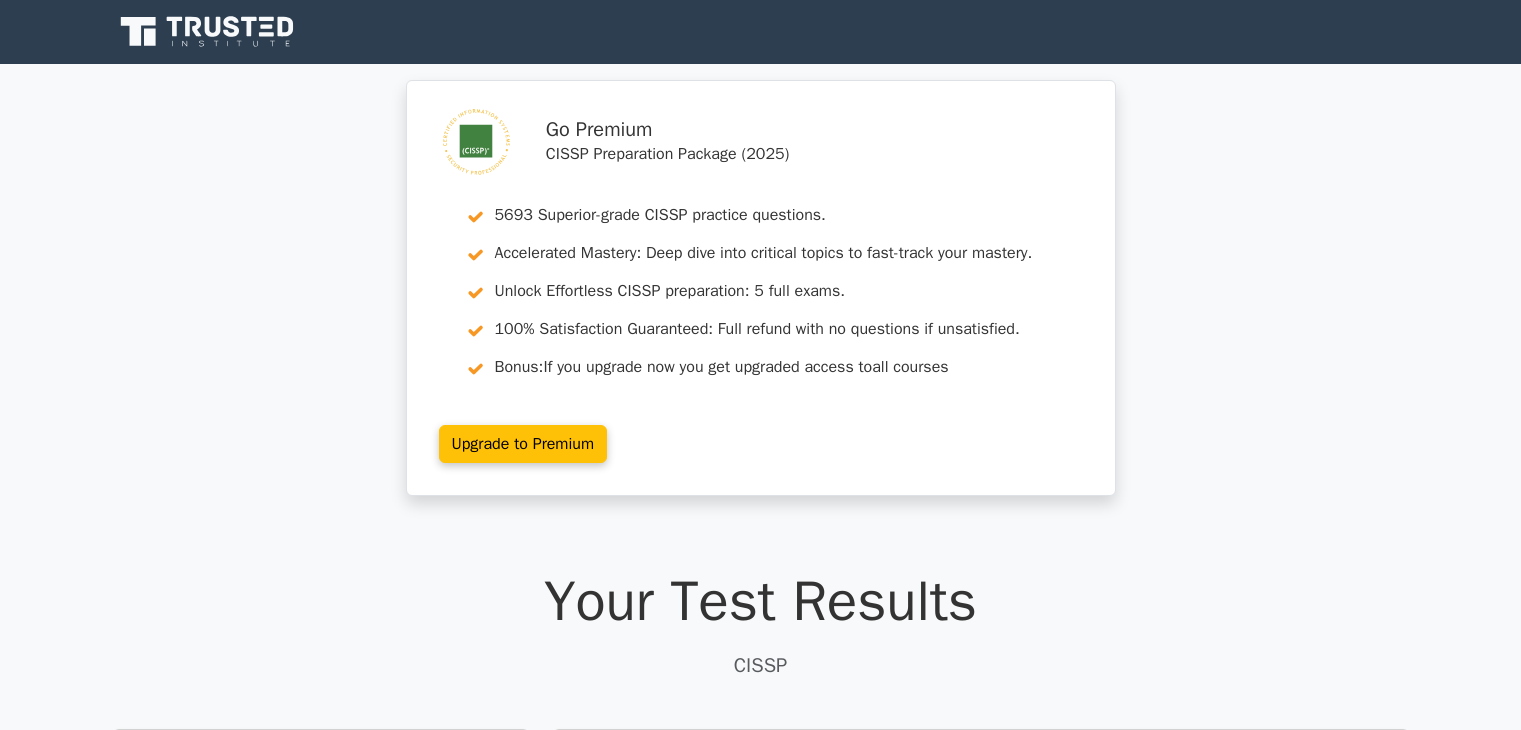 scroll, scrollTop: 0, scrollLeft: 0, axis: both 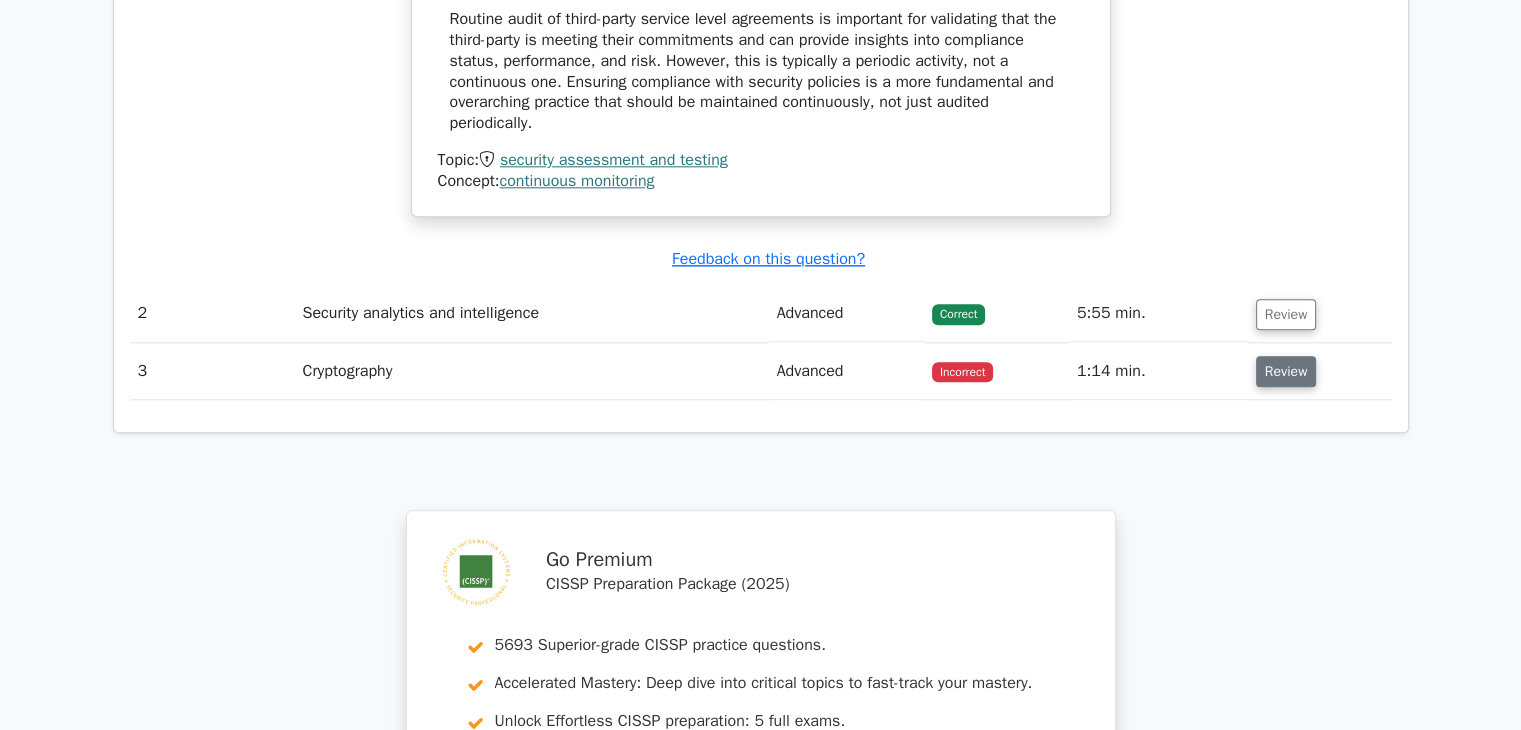 click on "Review" at bounding box center [1286, 371] 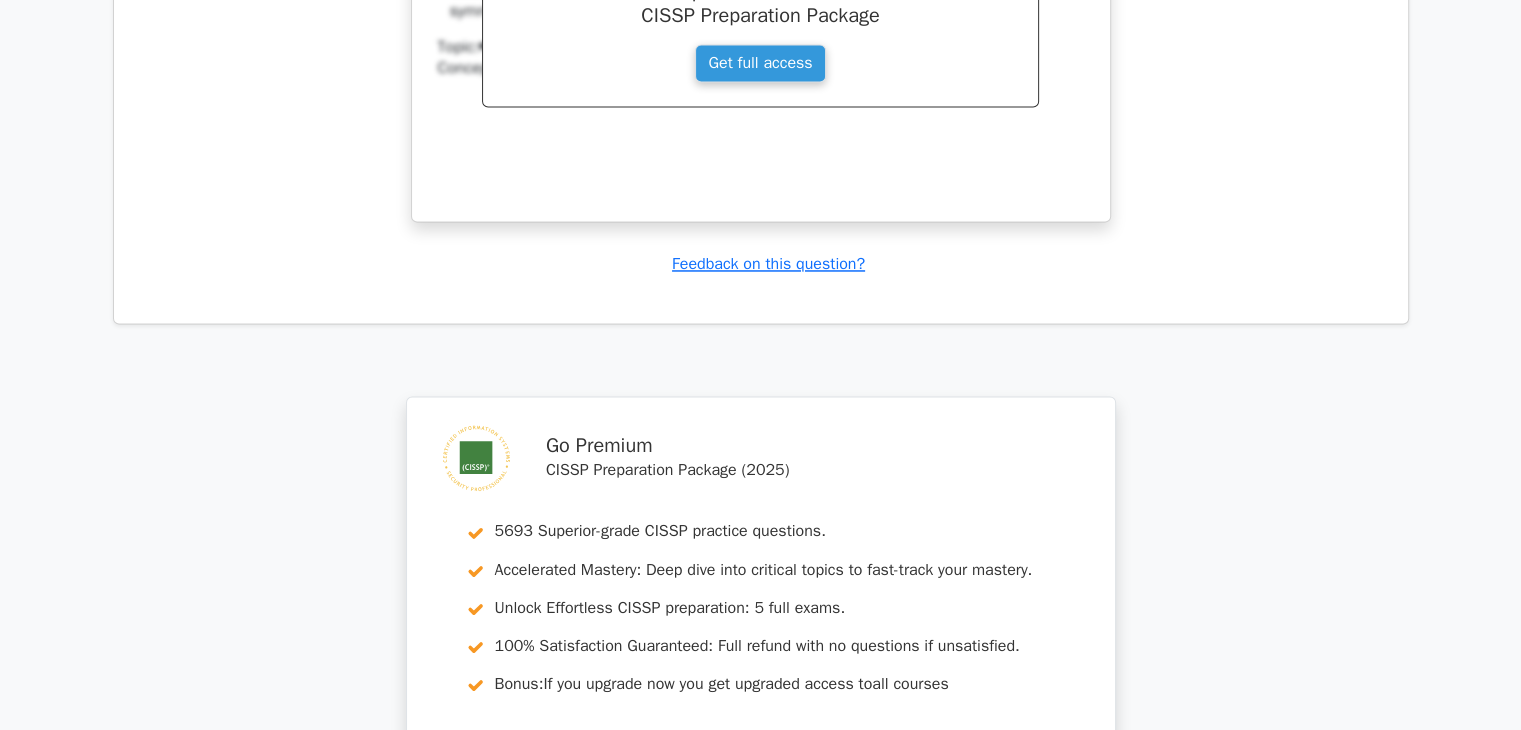 scroll, scrollTop: 3728, scrollLeft: 0, axis: vertical 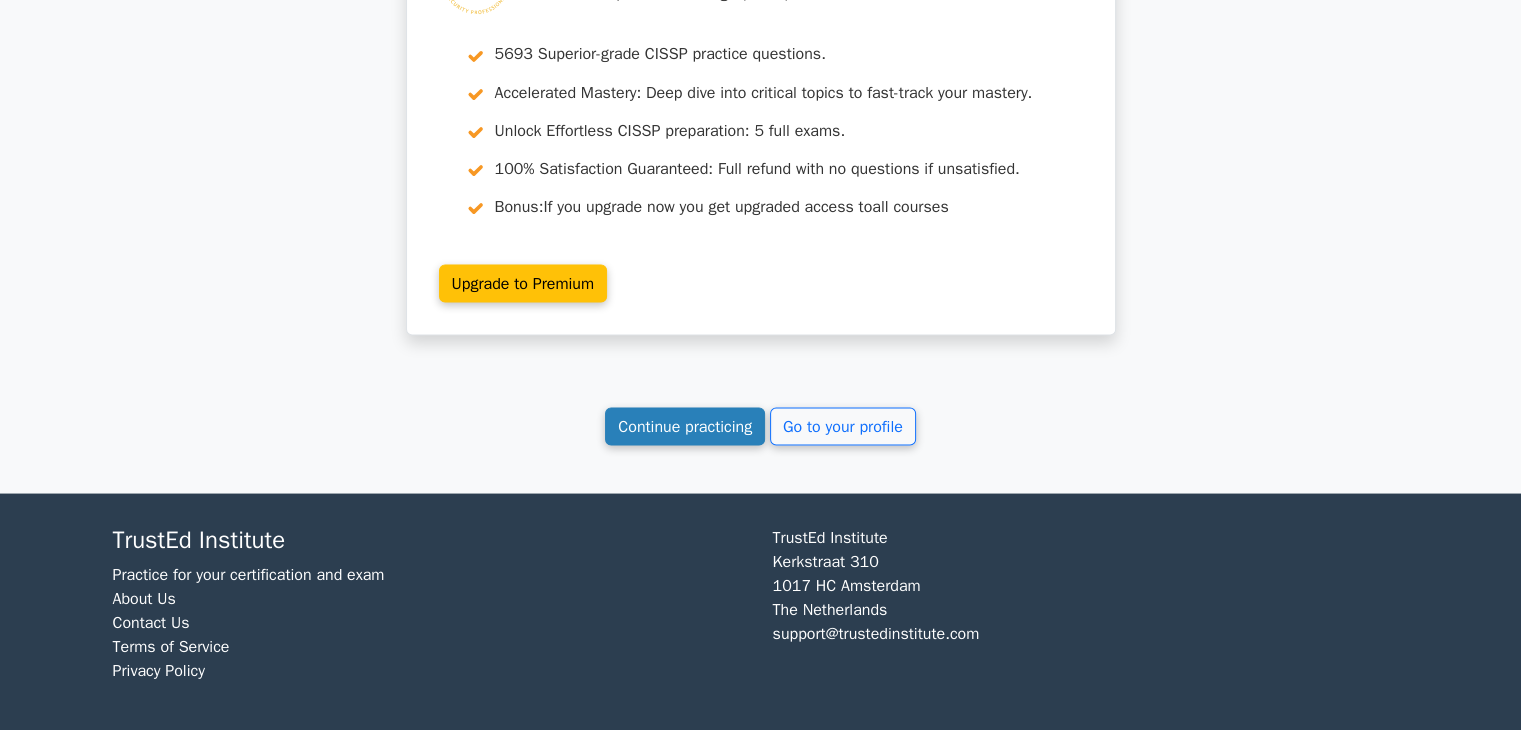 click on "Continue practicing" at bounding box center (685, 426) 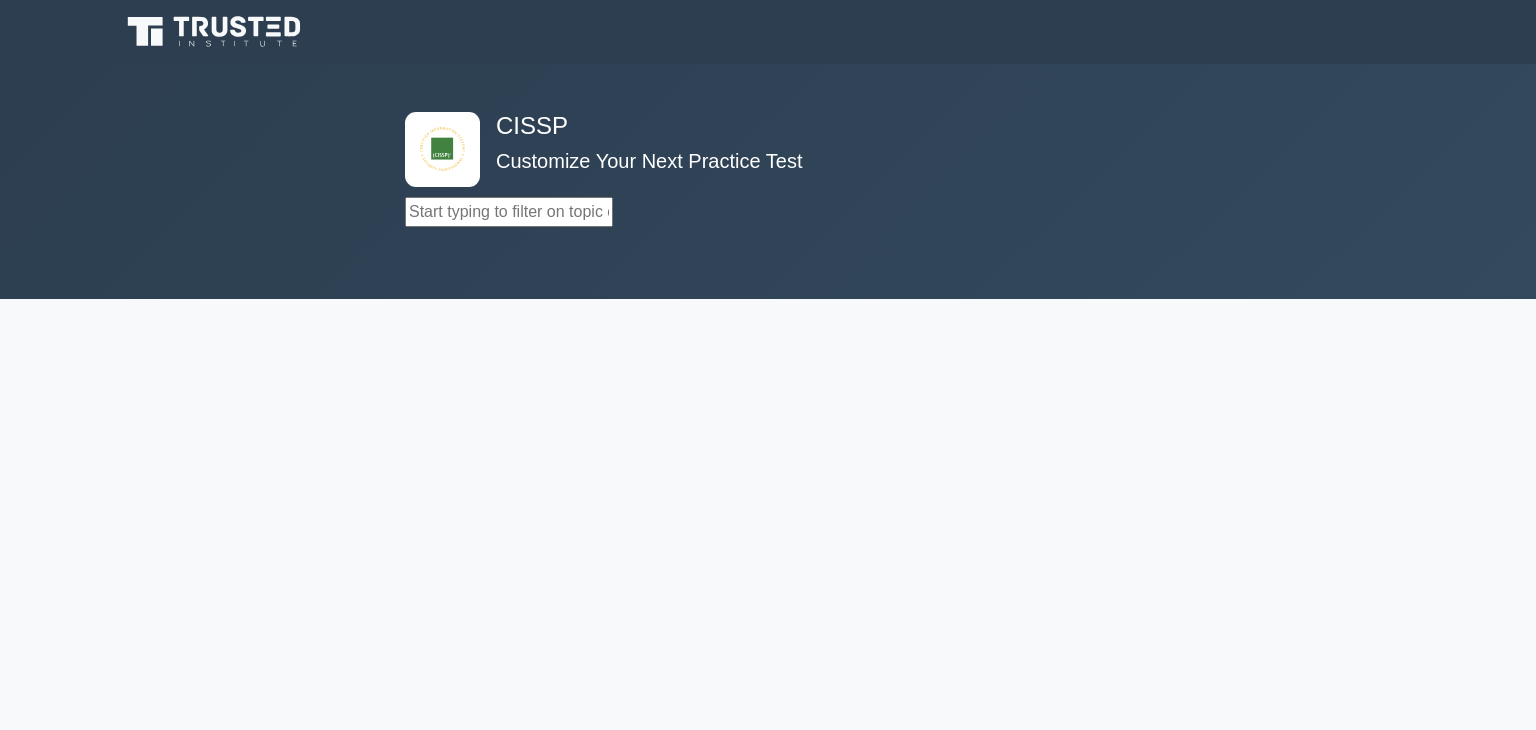 scroll, scrollTop: 0, scrollLeft: 0, axis: both 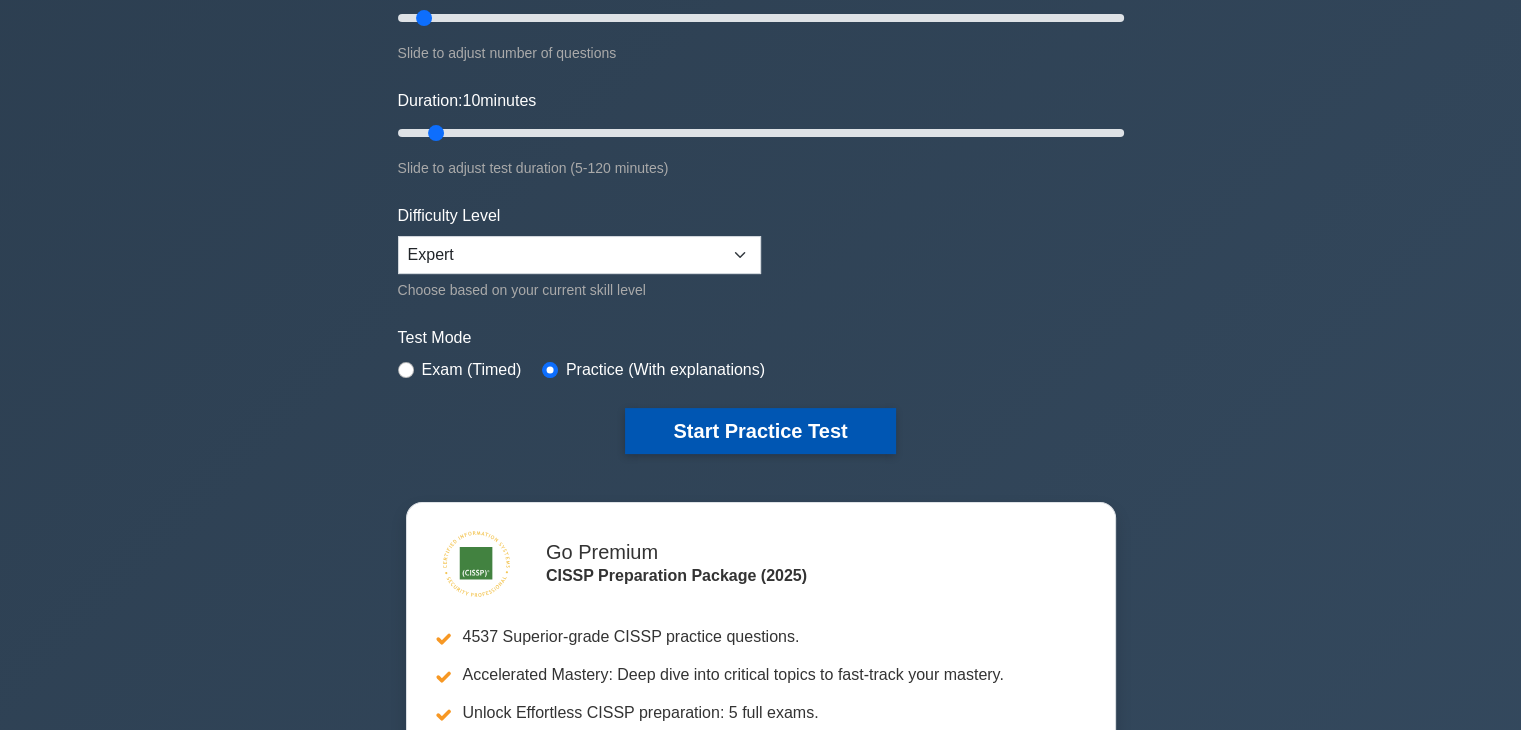 click on "Start Practice Test" at bounding box center [760, 431] 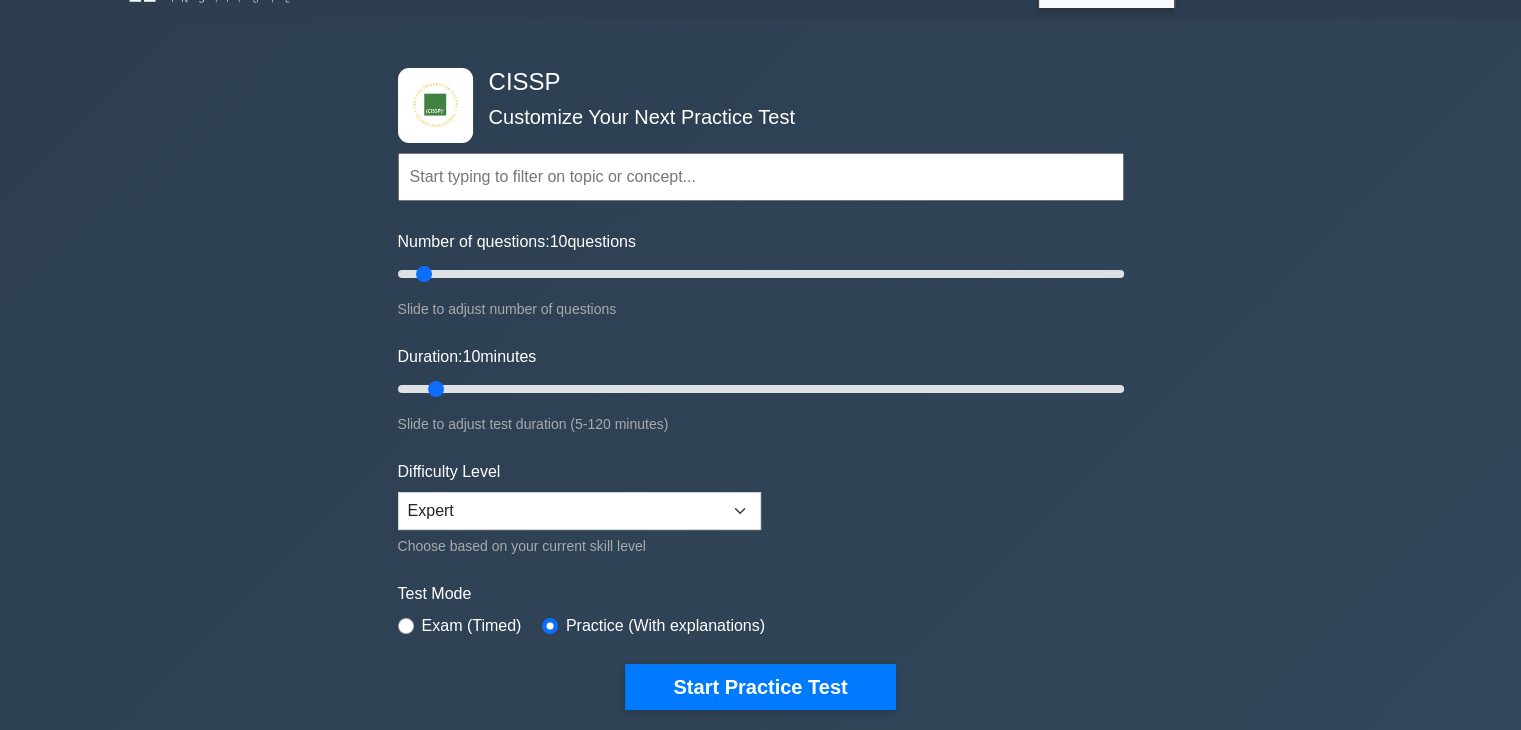 scroll, scrollTop: 0, scrollLeft: 0, axis: both 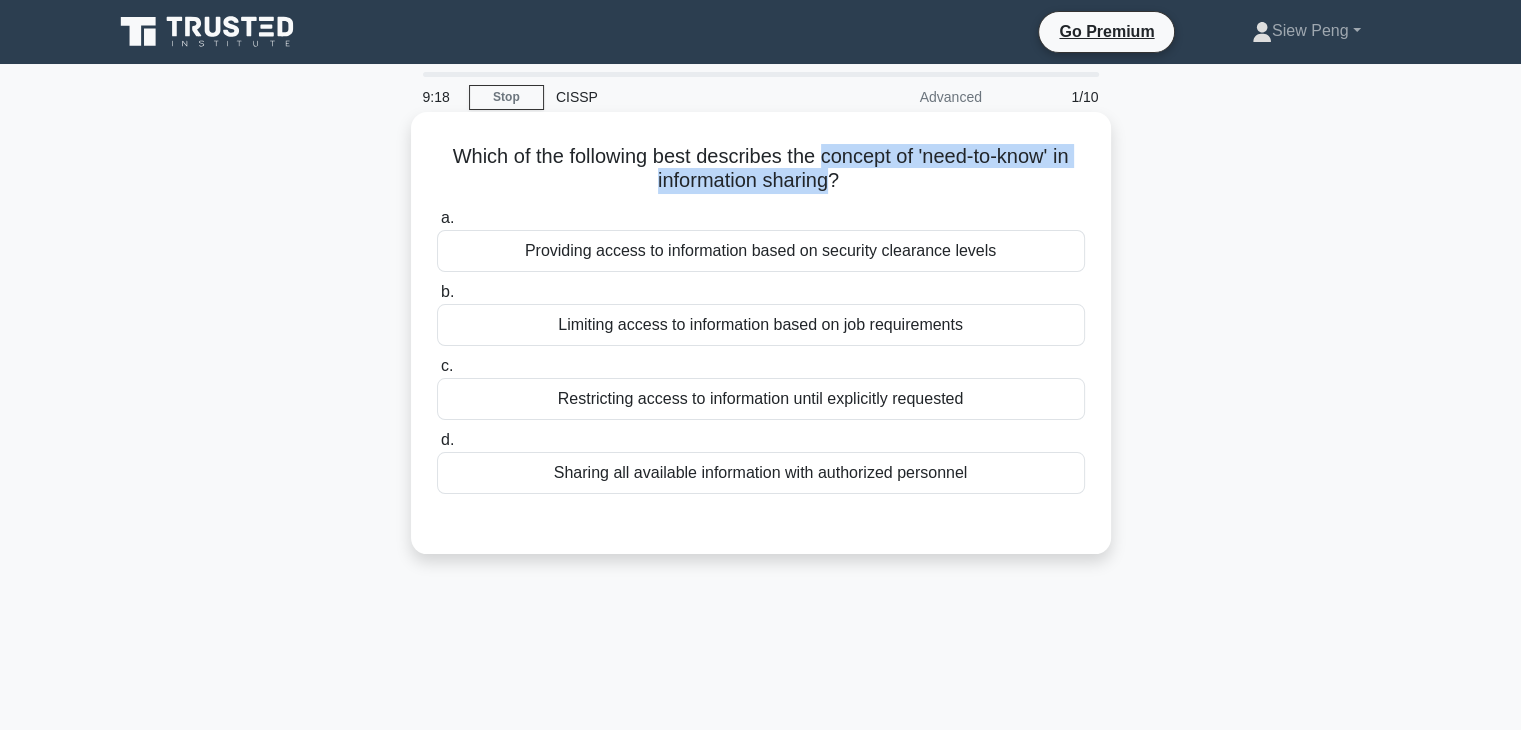 drag, startPoint x: 816, startPoint y: 157, endPoint x: 829, endPoint y: 184, distance: 29.966648 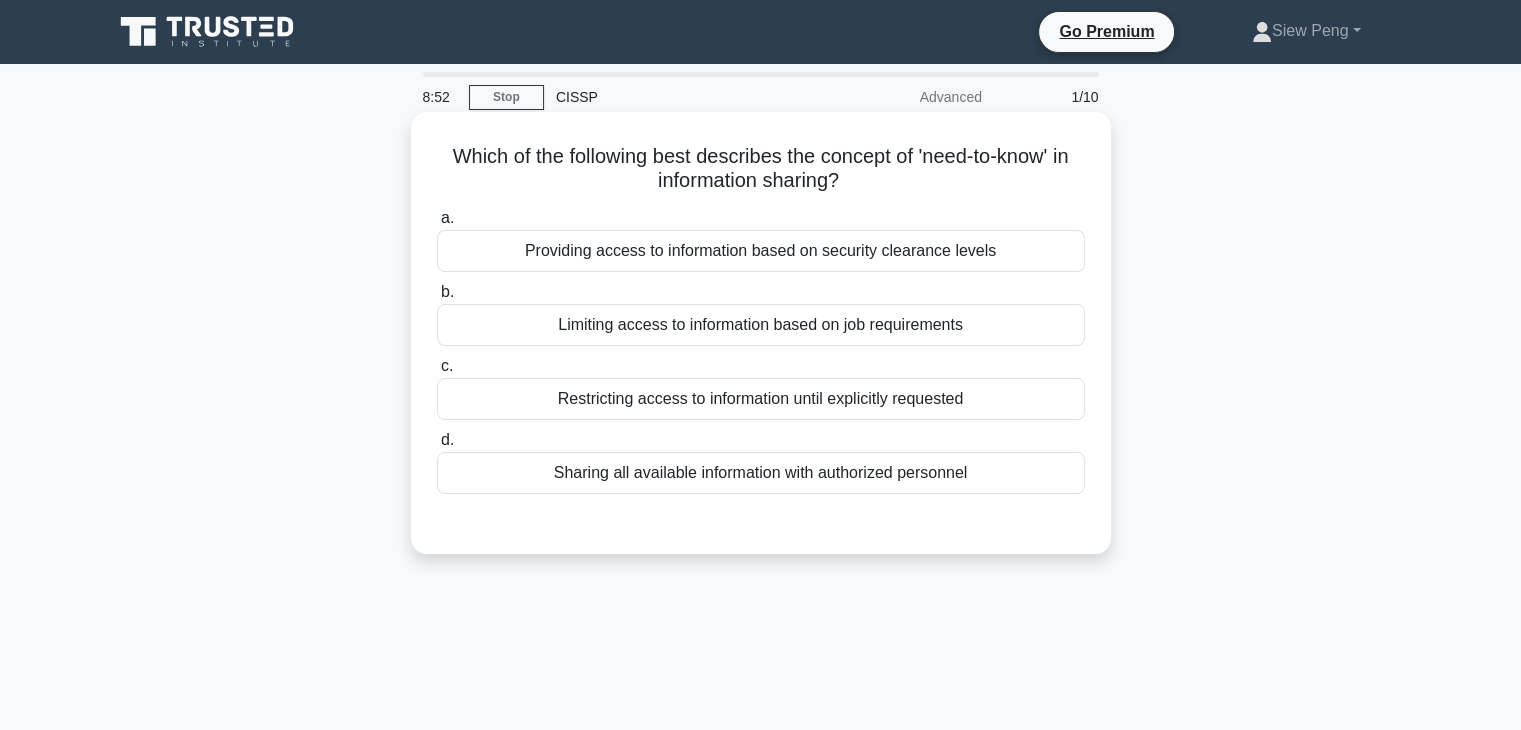 click on "Limiting access to information based on job requirements" at bounding box center (761, 325) 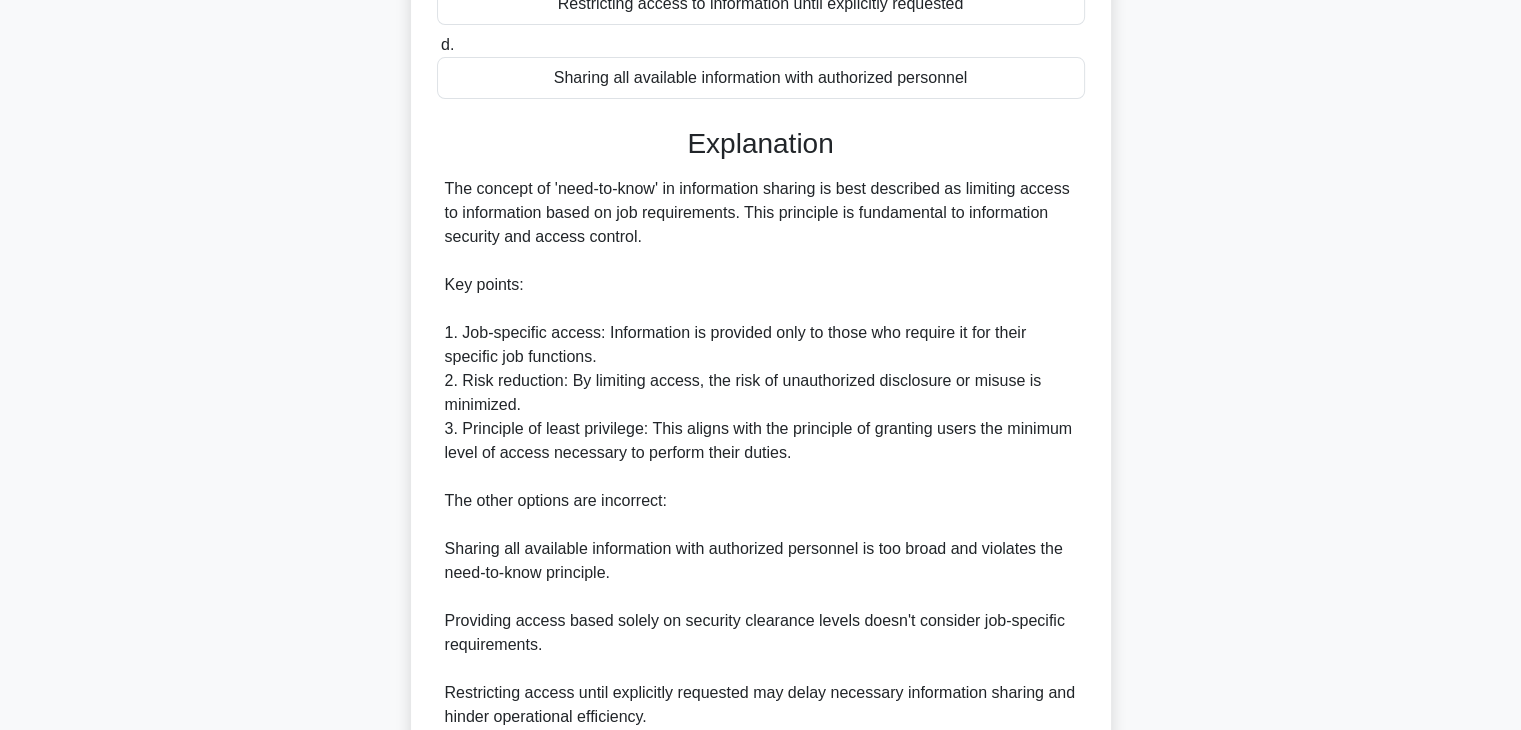 scroll, scrollTop: 600, scrollLeft: 0, axis: vertical 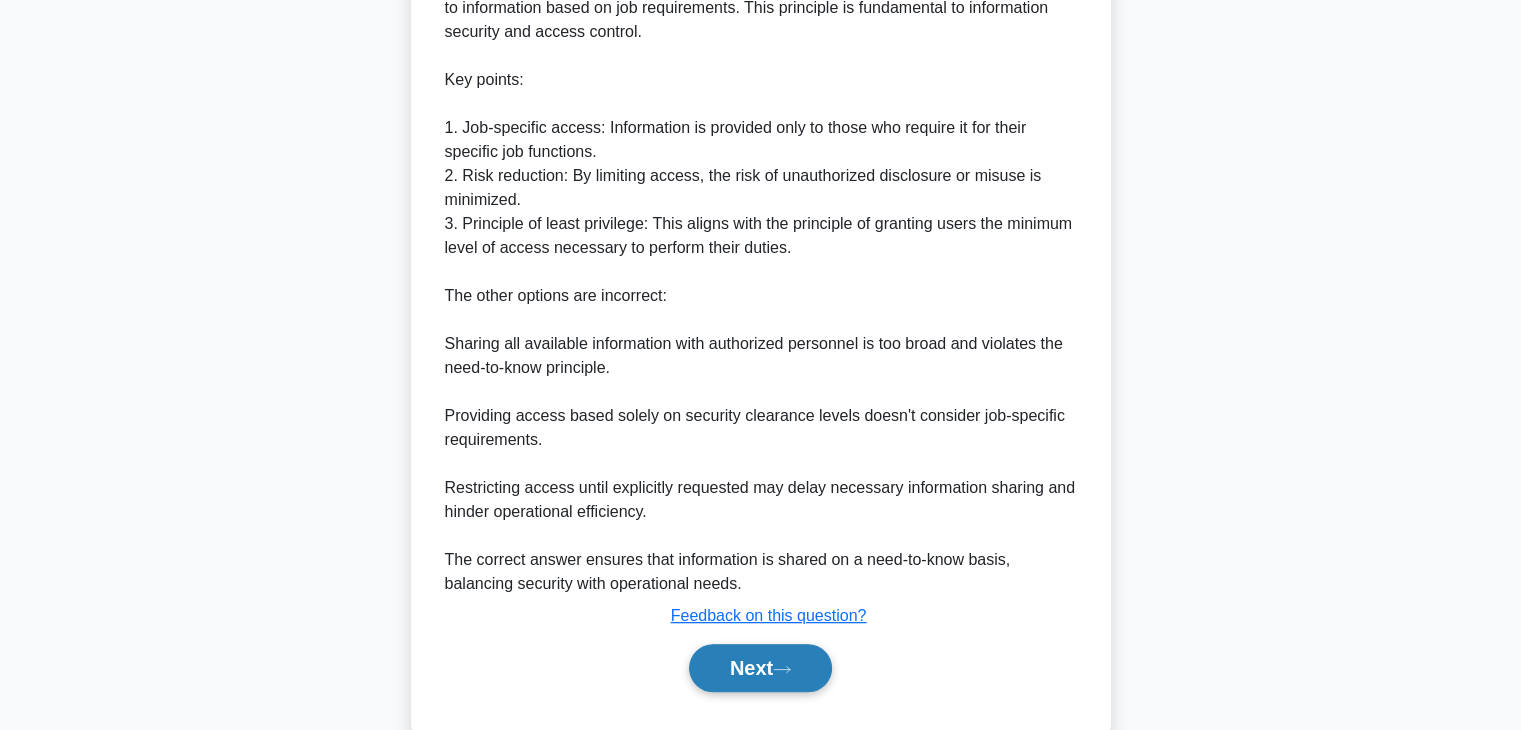 click on "Next" at bounding box center (760, 668) 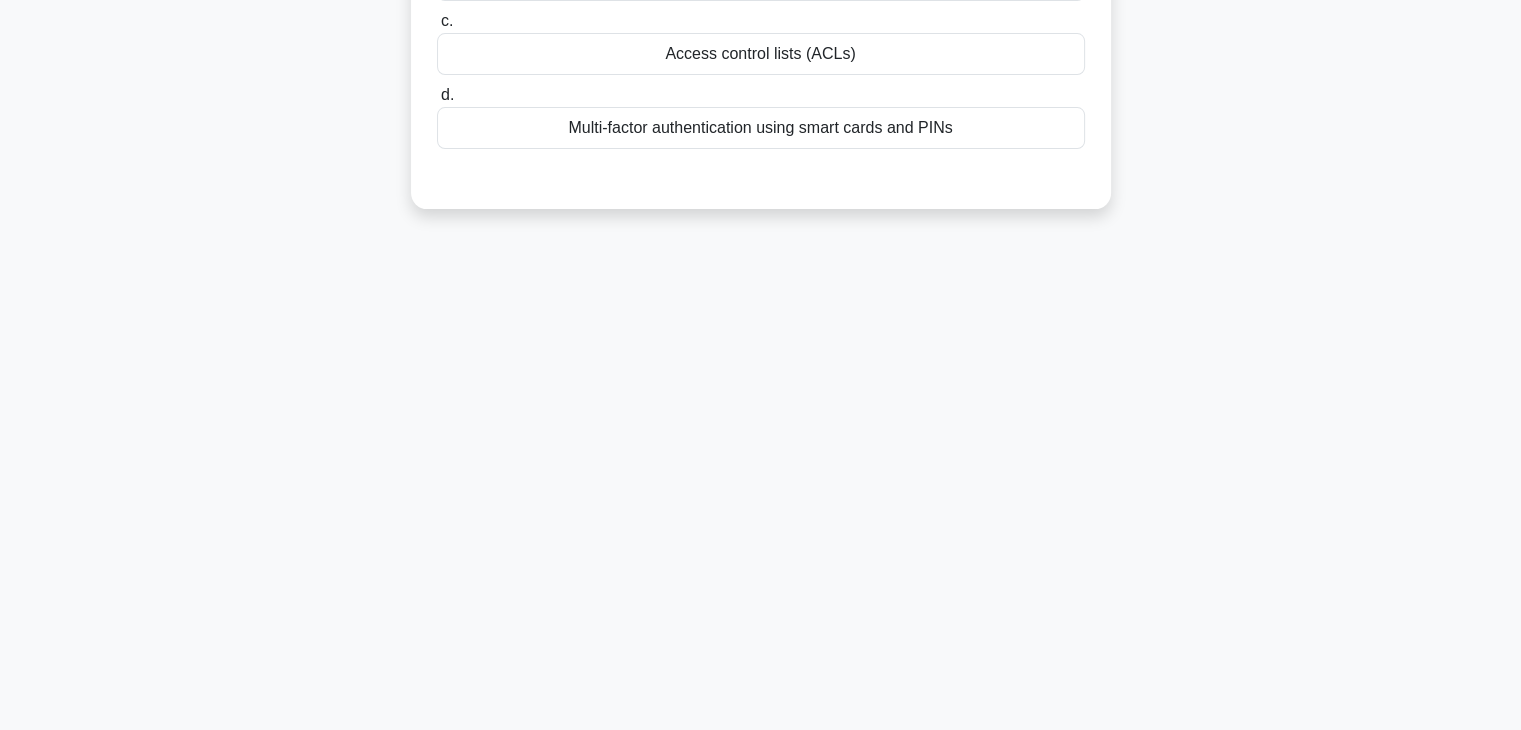 scroll, scrollTop: 0, scrollLeft: 0, axis: both 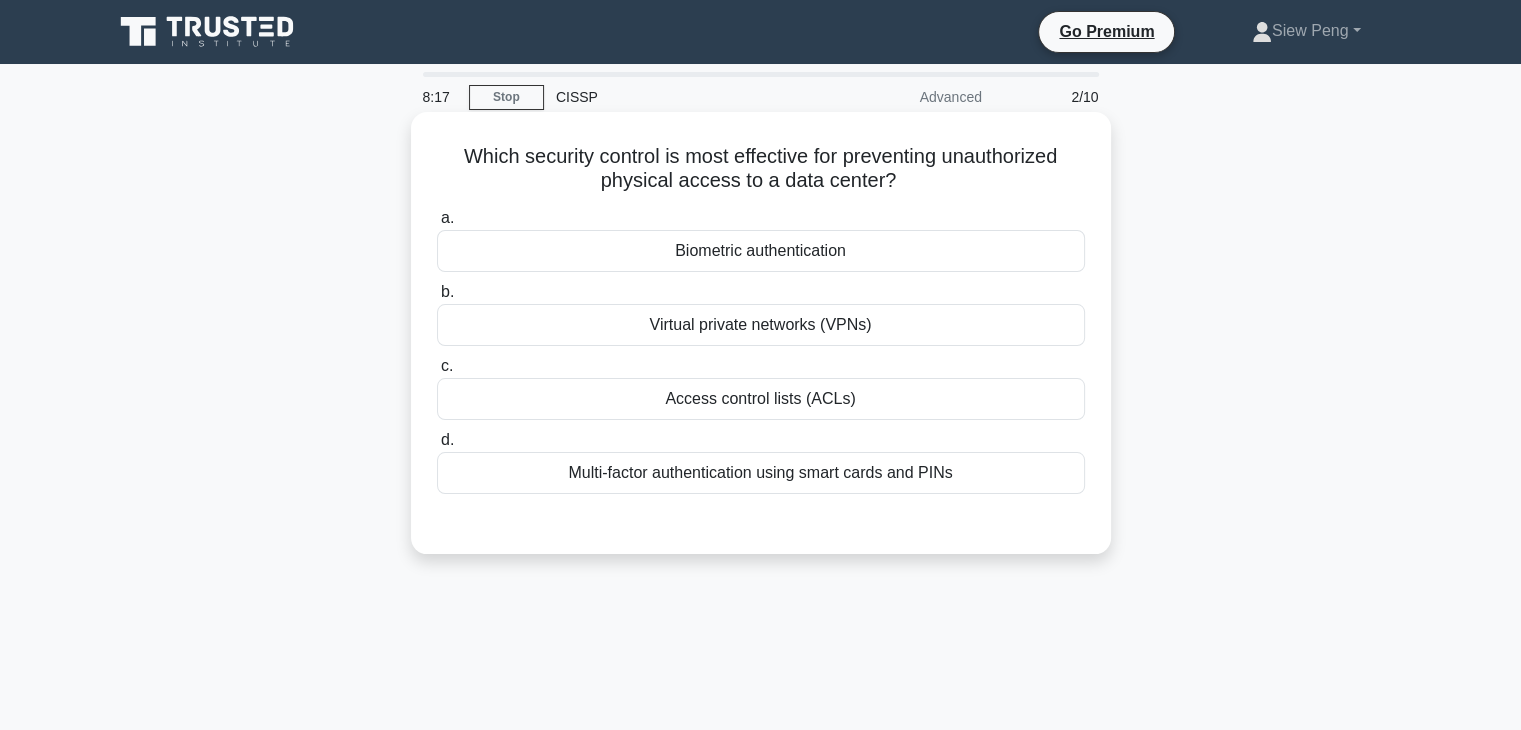 click on "Biometric authentication" at bounding box center [761, 251] 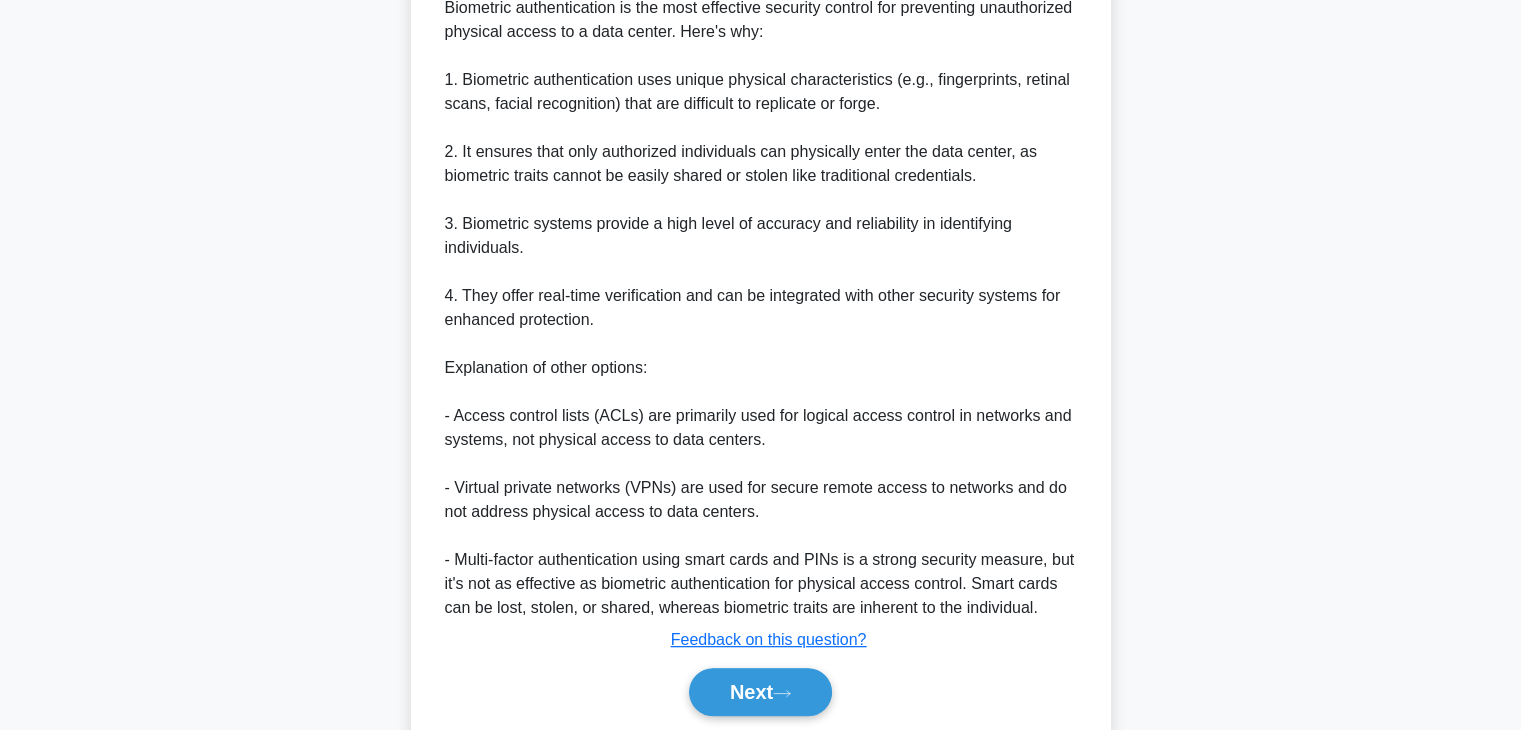 scroll, scrollTop: 646, scrollLeft: 0, axis: vertical 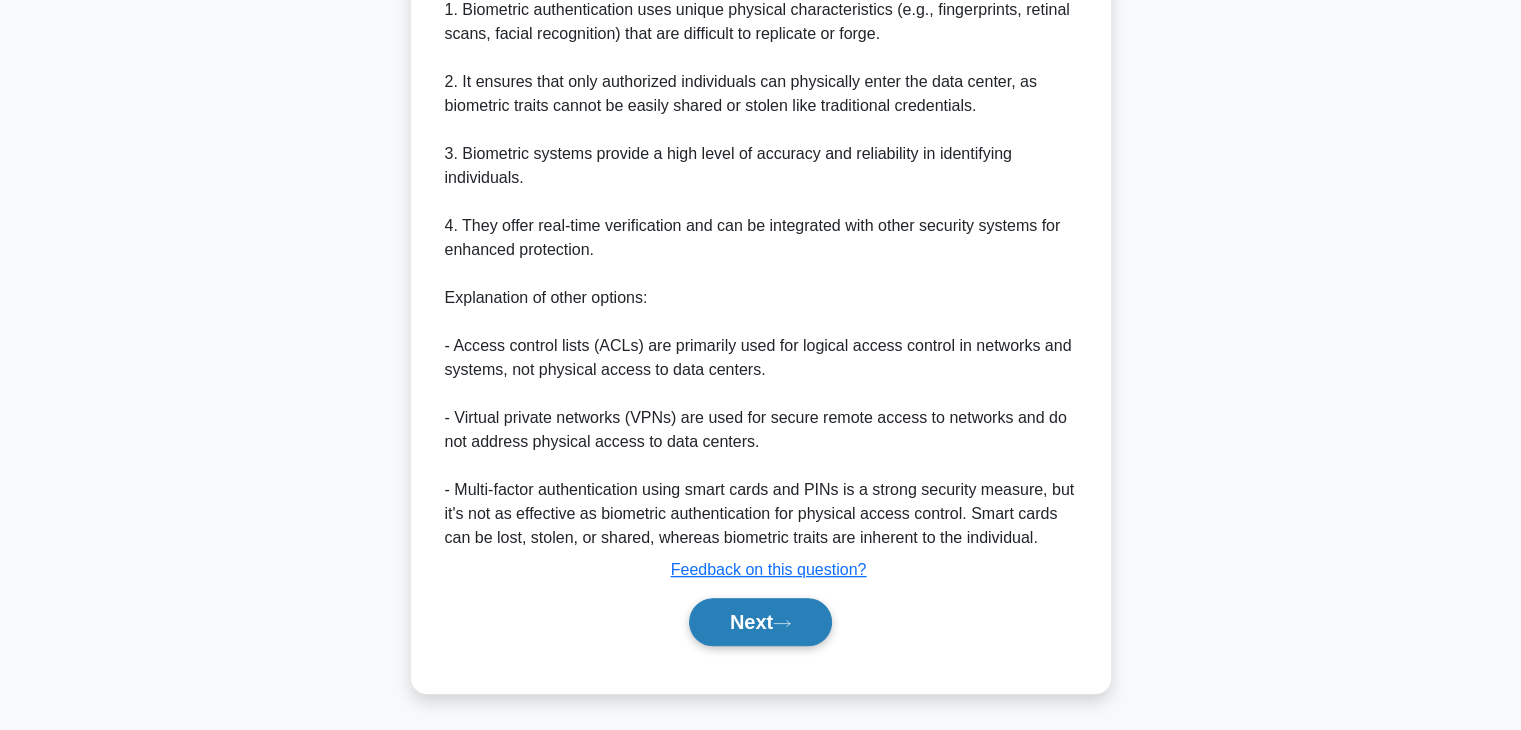 click on "Next" at bounding box center [760, 622] 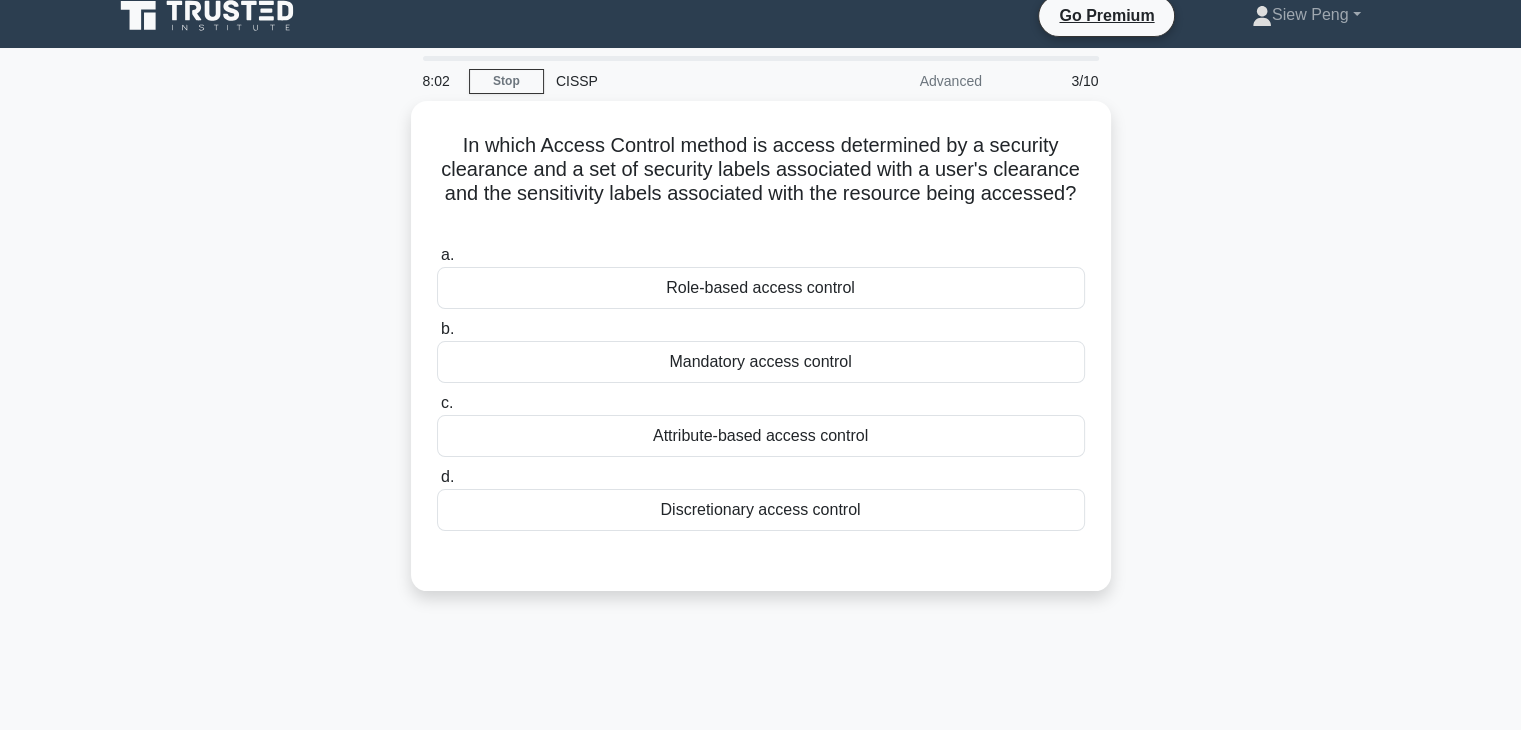 scroll, scrollTop: 0, scrollLeft: 0, axis: both 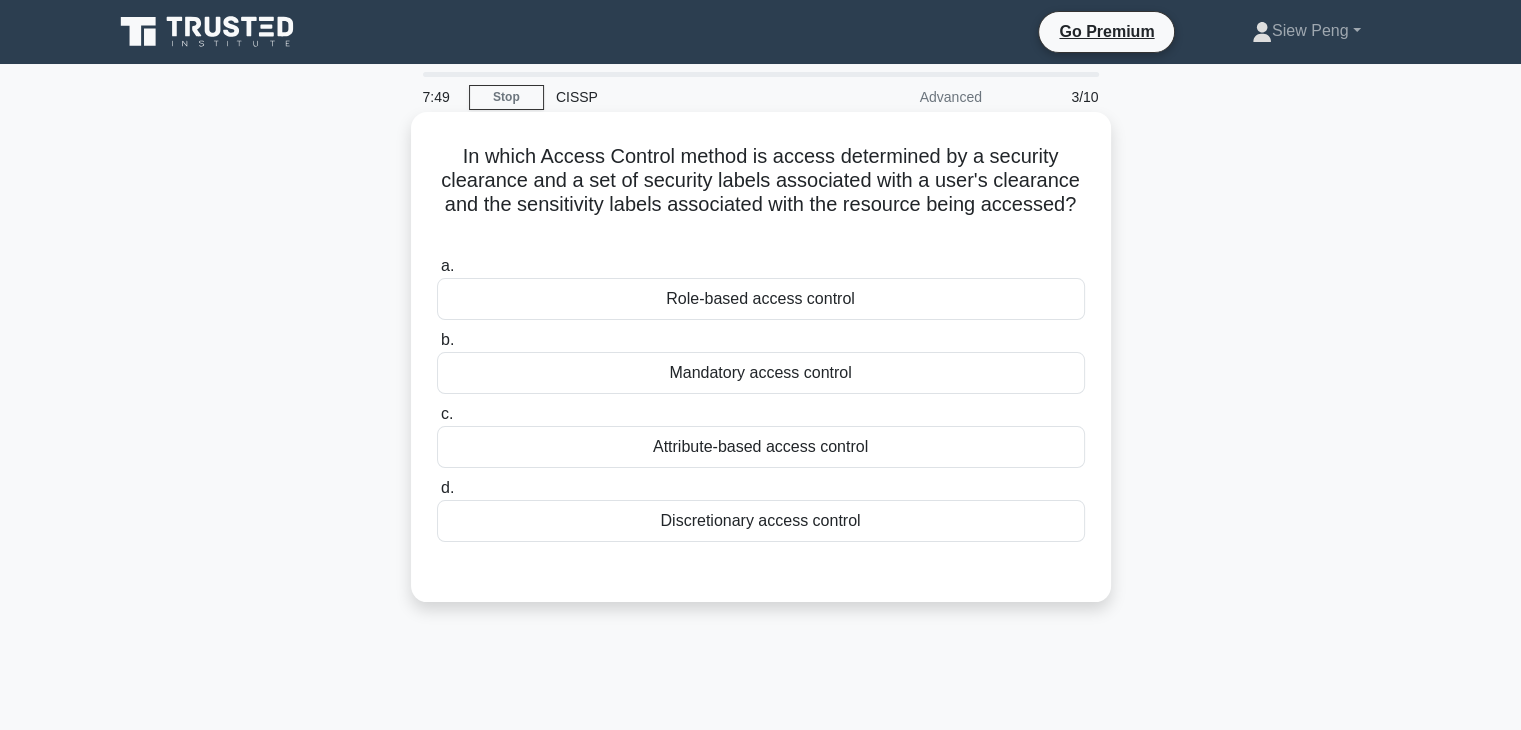 click on "Mandatory access control" at bounding box center (761, 373) 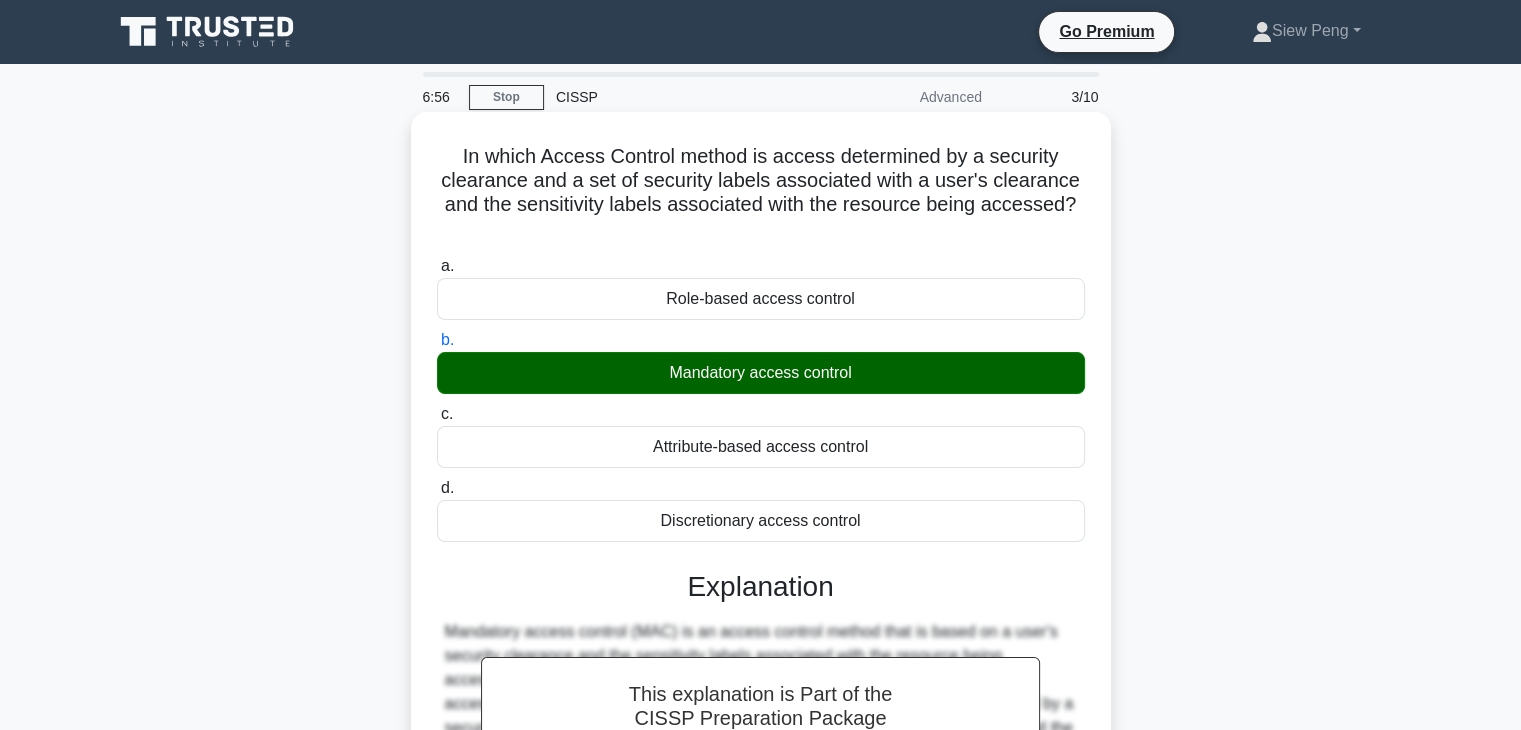 scroll, scrollTop: 351, scrollLeft: 0, axis: vertical 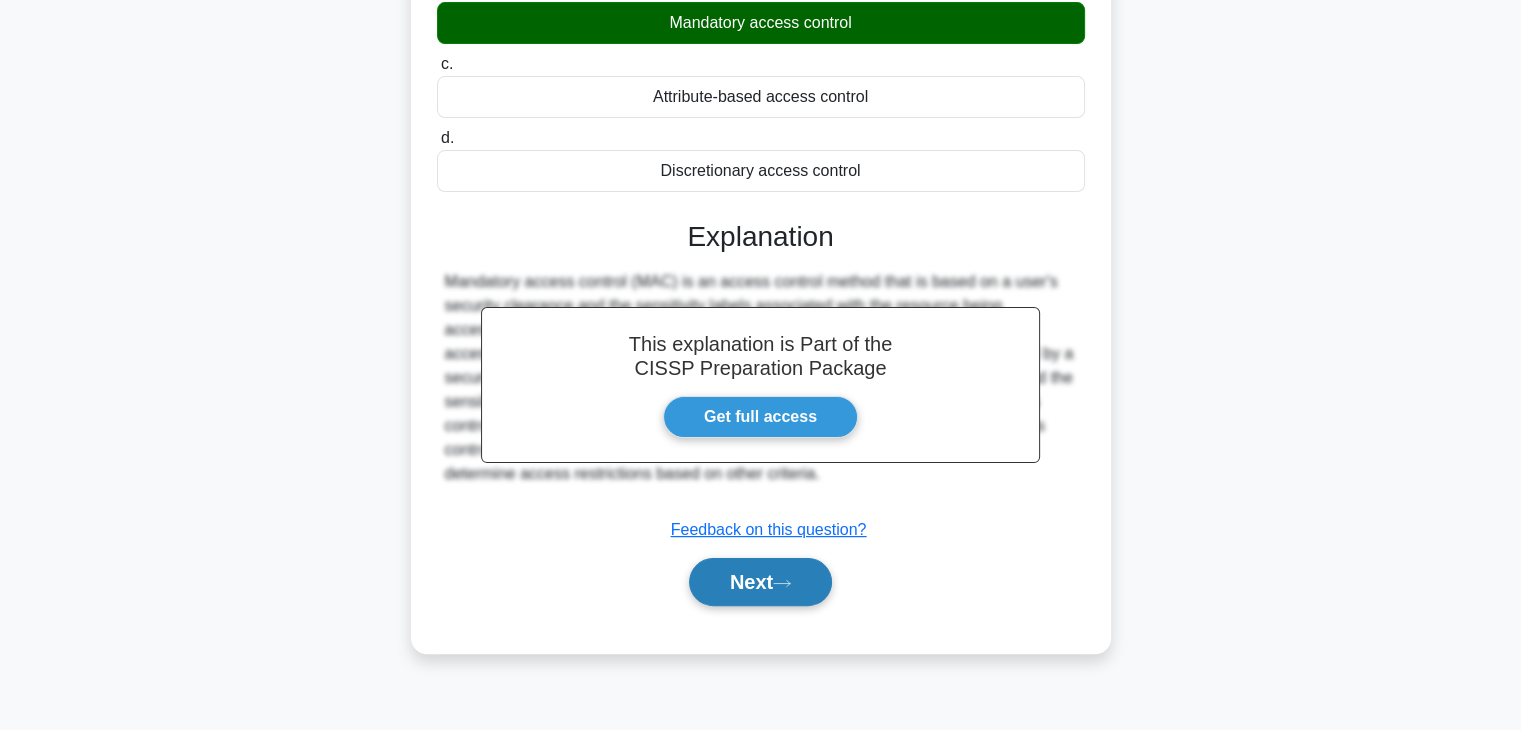 click on "Next" at bounding box center (760, 582) 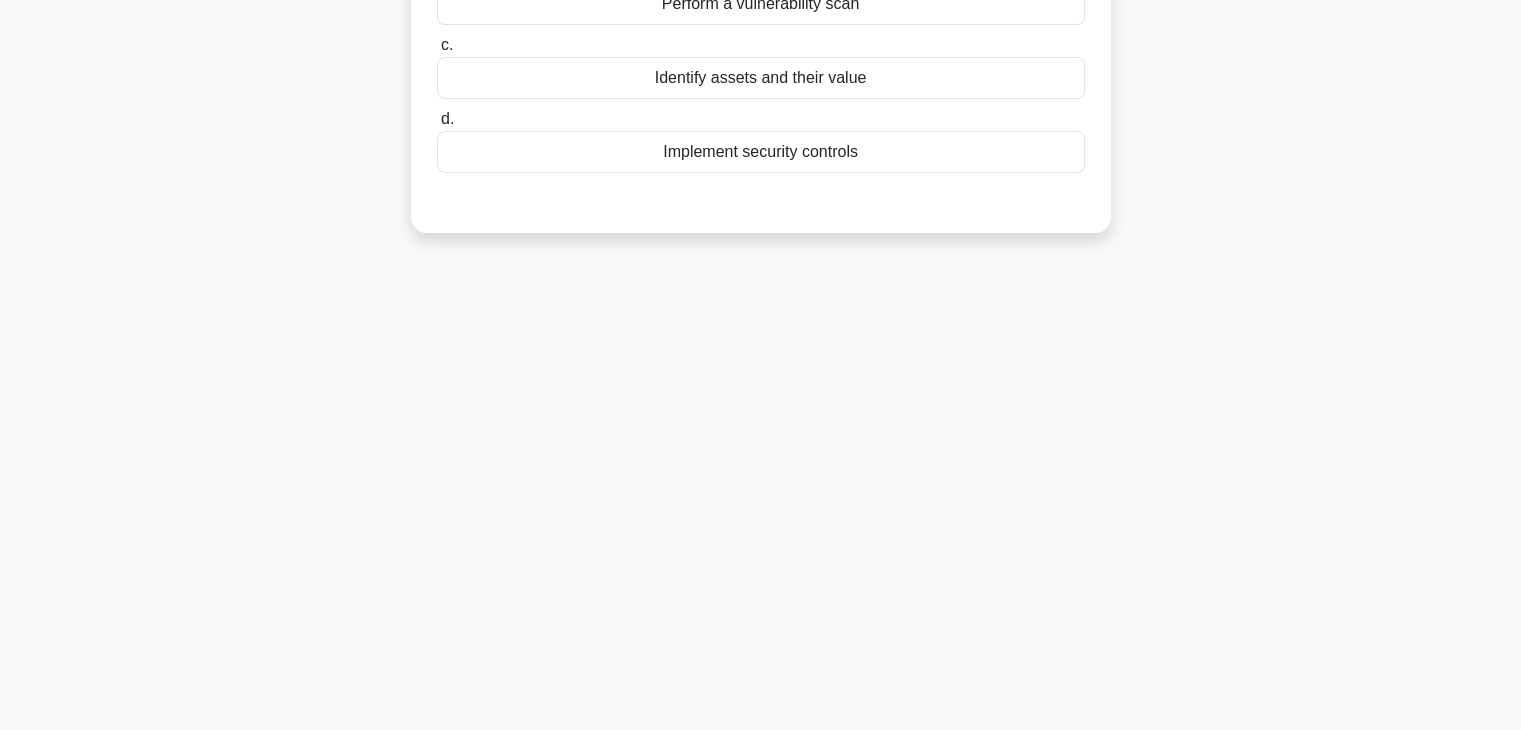 scroll, scrollTop: 0, scrollLeft: 0, axis: both 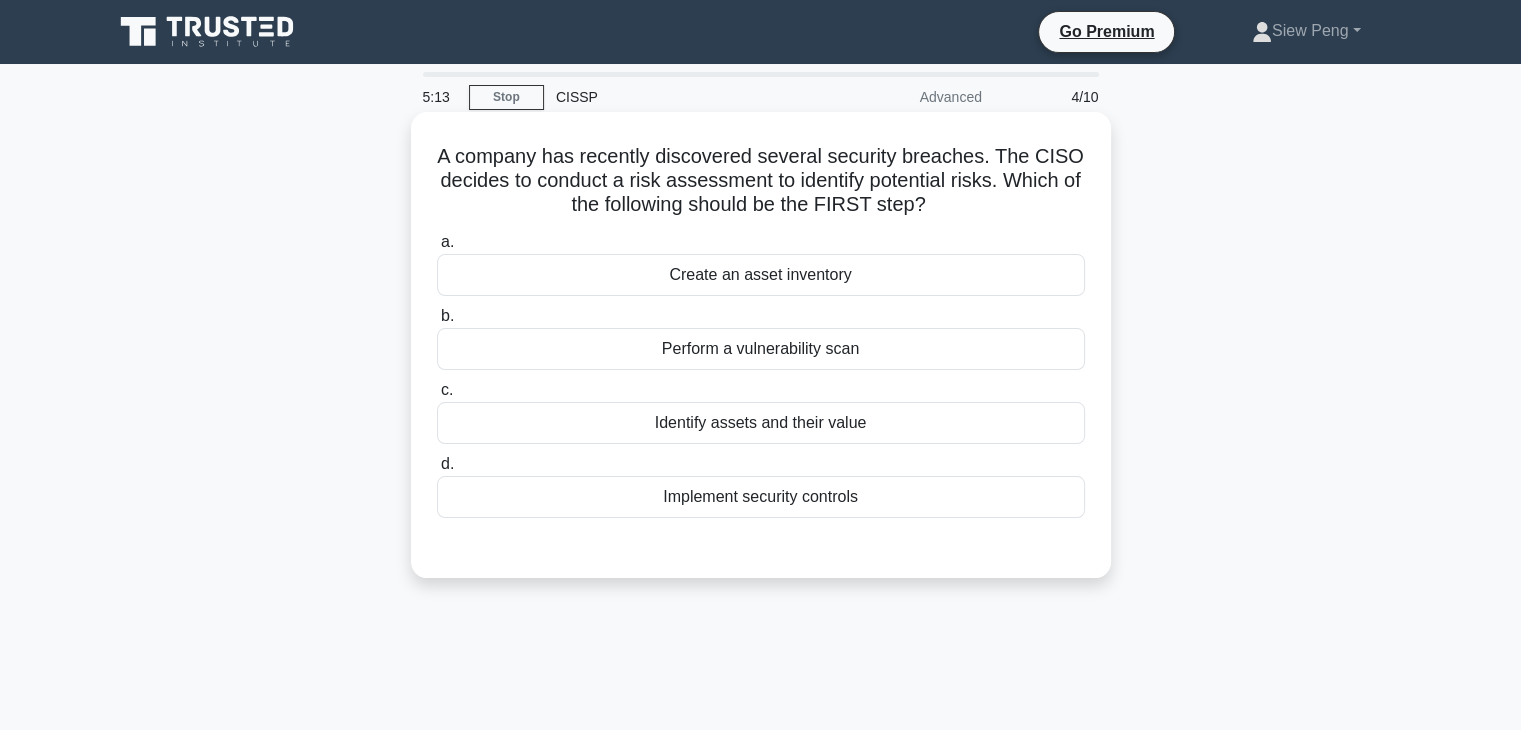 click on "Create an asset inventory" at bounding box center (761, 275) 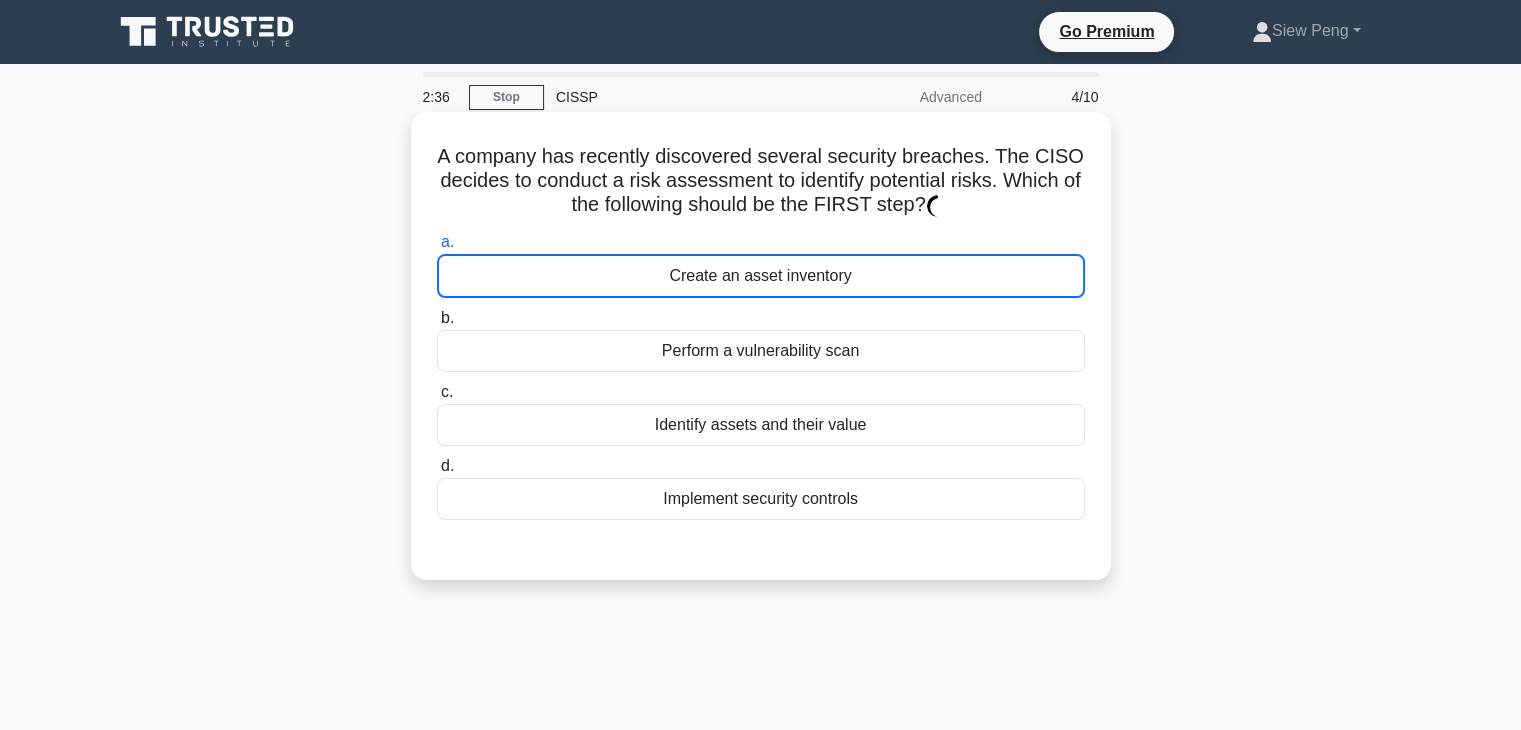 click on "Create an asset inventory" at bounding box center [761, 276] 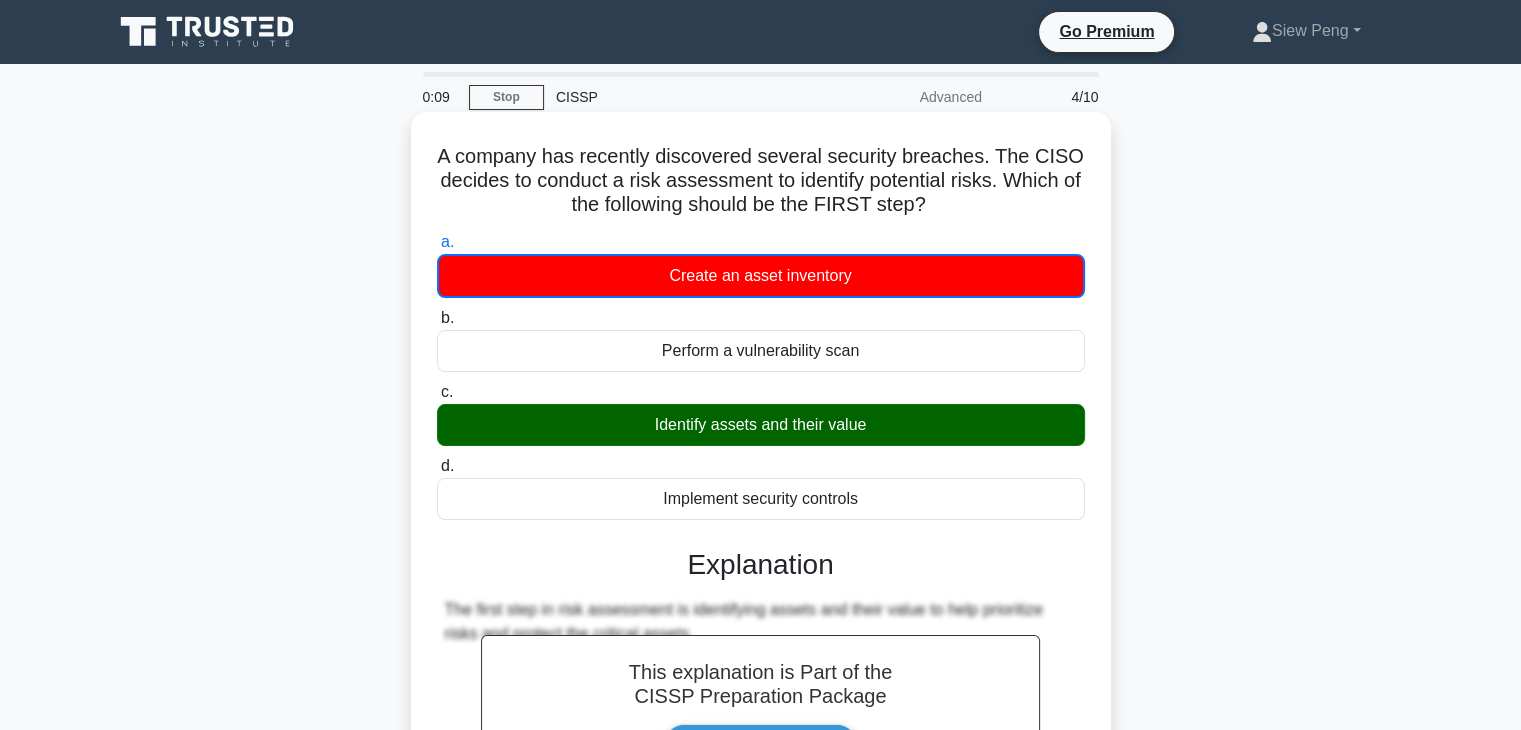 click on "b.
Perform a vulnerability scan" at bounding box center (761, 339) 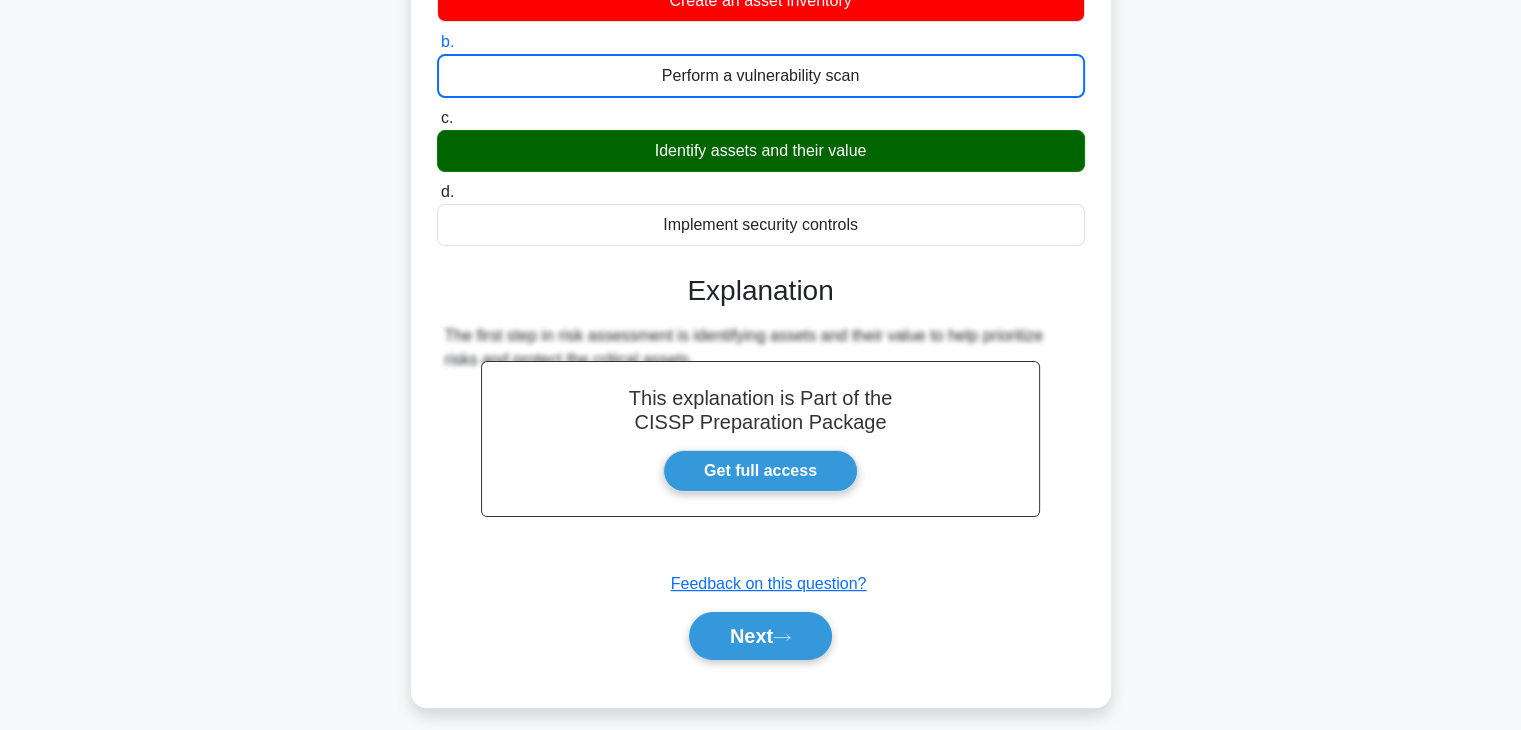 scroll, scrollTop: 351, scrollLeft: 0, axis: vertical 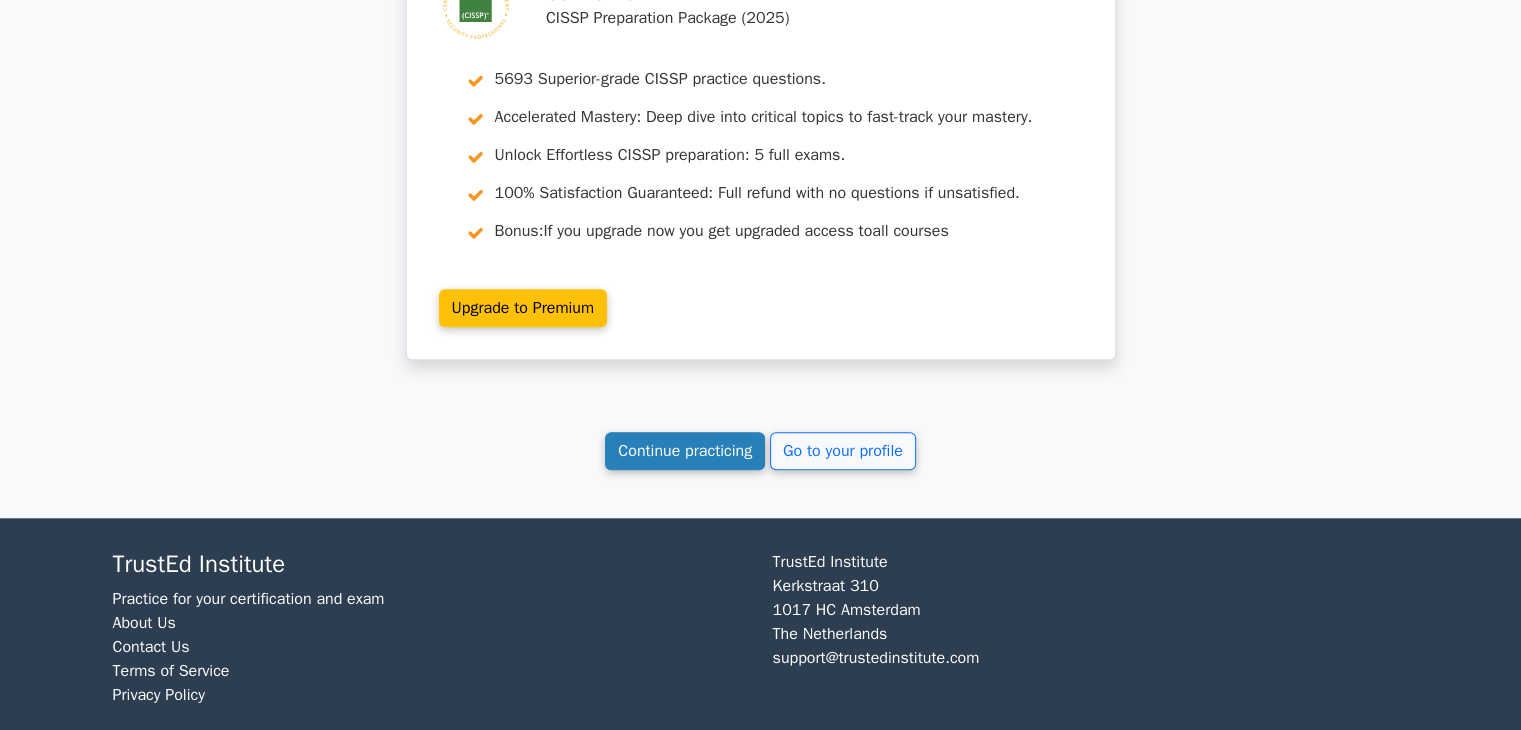 click on "Continue practicing" at bounding box center (685, 451) 